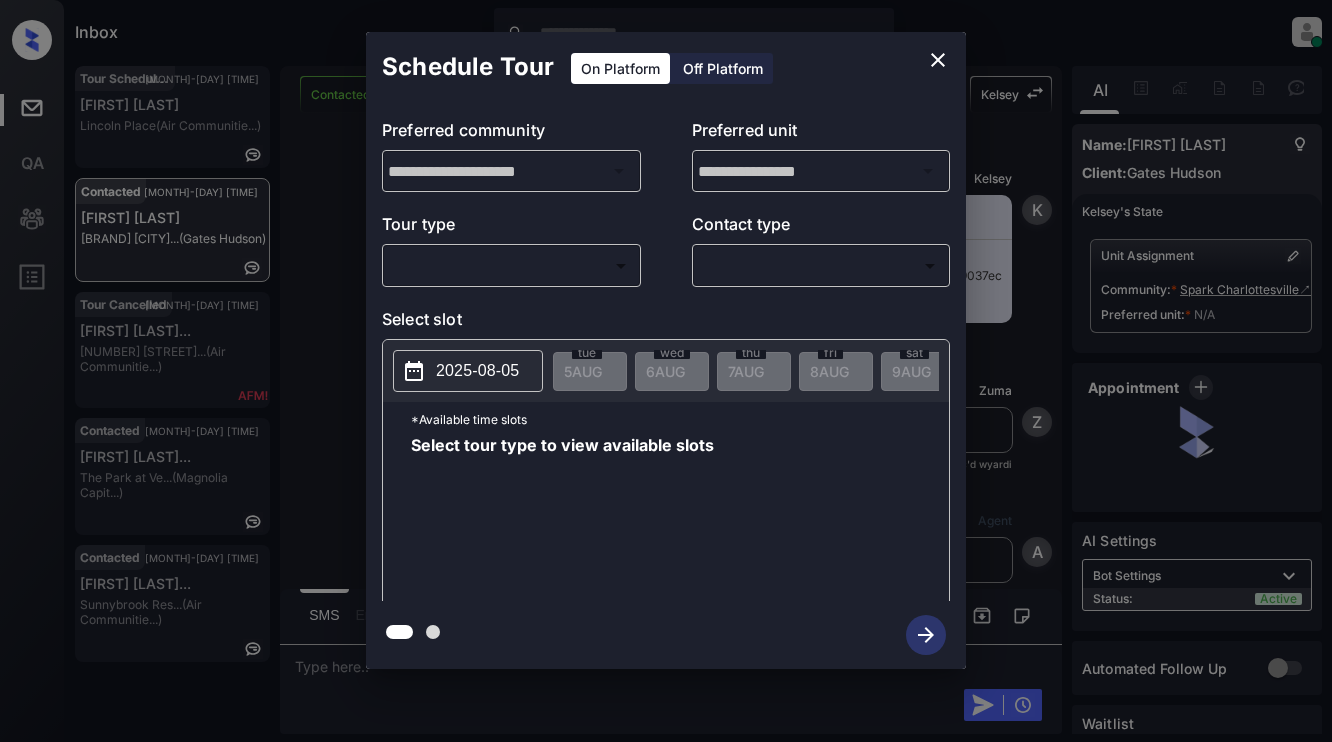 scroll, scrollTop: 0, scrollLeft: 0, axis: both 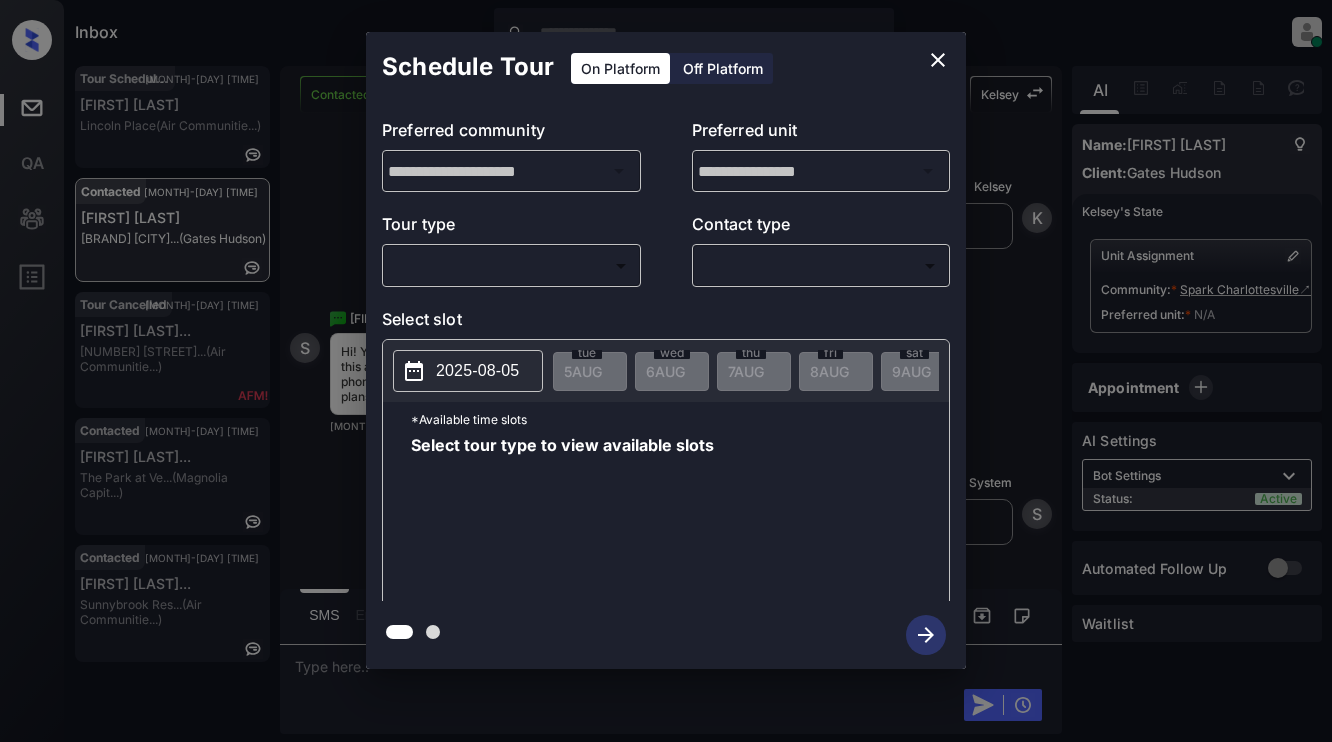 click on "Inbox Dominic Ceralde Online Set yourself   offline Set yourself   on break Profile Switch to  light  mode Sign out Tour Scheduled Aug-05 05:40 am   Asli Savran Lincoln Place  (Air Communitie...) Contacted Aug-05 05:41 am   Sophia Luwis Spark Charlott...  (Gates Hudson) Tour Cancelled Aug-05 05:42 am   Harry  Oldfiel... 777 South Broa...  (Air Communitie...) Contacted Aug-05 05:43 am   Jazmin Burguen... The Park at Ve...  (Magnolia Capit...) Contacted Aug-05 05:42 am   Patricia Coope... Sunnybrook Res...  (Air Communitie...) Contacted Lost Lead Sentiment: Angry Upon sliding the acknowledgement:  Lead will move to lost stage. * ​ SMS and call option will be set to opt out. AFM will be turned off for the lead. Kelsey New Message Kelsey Notes Note: https://conversation.getzuma.com/689166ff9486a9037eceb365 - Paste this link into your browser to view Kelsey’s conversation with the prospect Aug 04, 2025 07:05 pm K New Message Zuma Lead transferred to leasing agent: kelsey Aug 04, 2025 07:05 pm  Sync'd w  yardi" at bounding box center (666, 371) 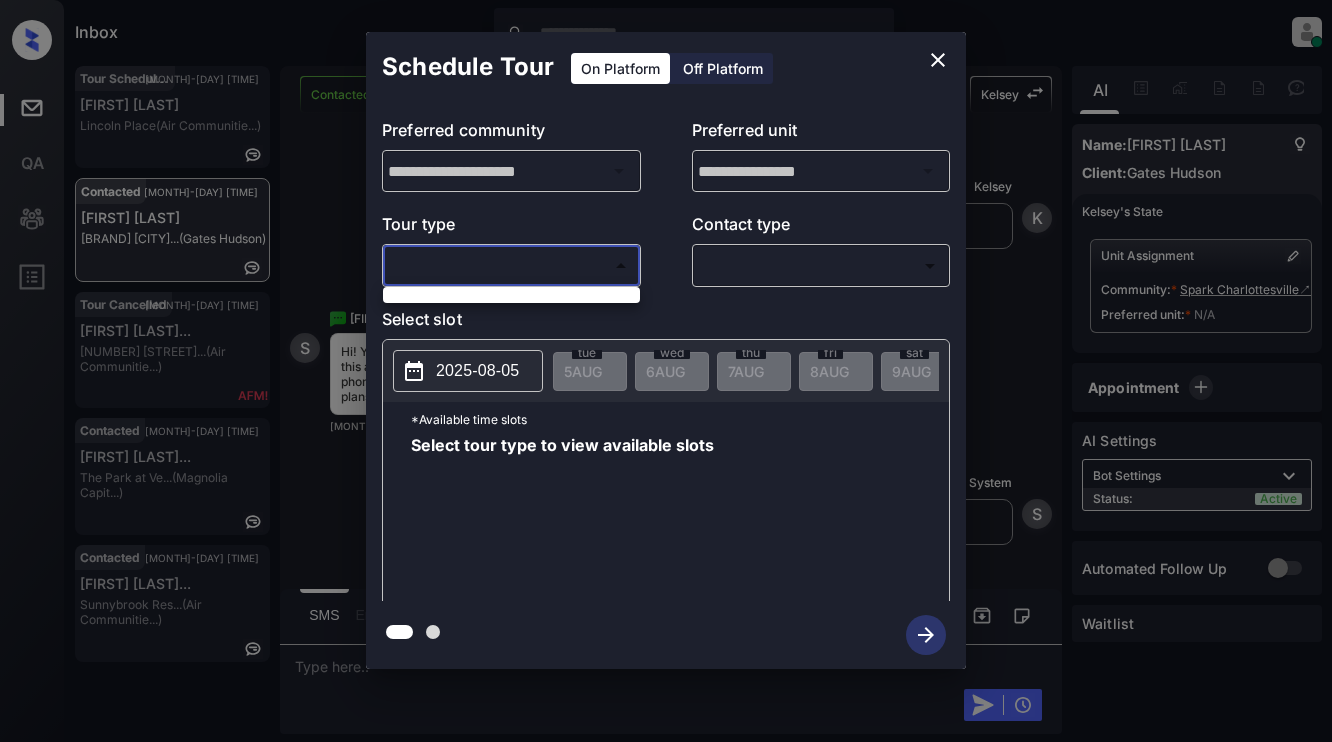 click at bounding box center (666, 371) 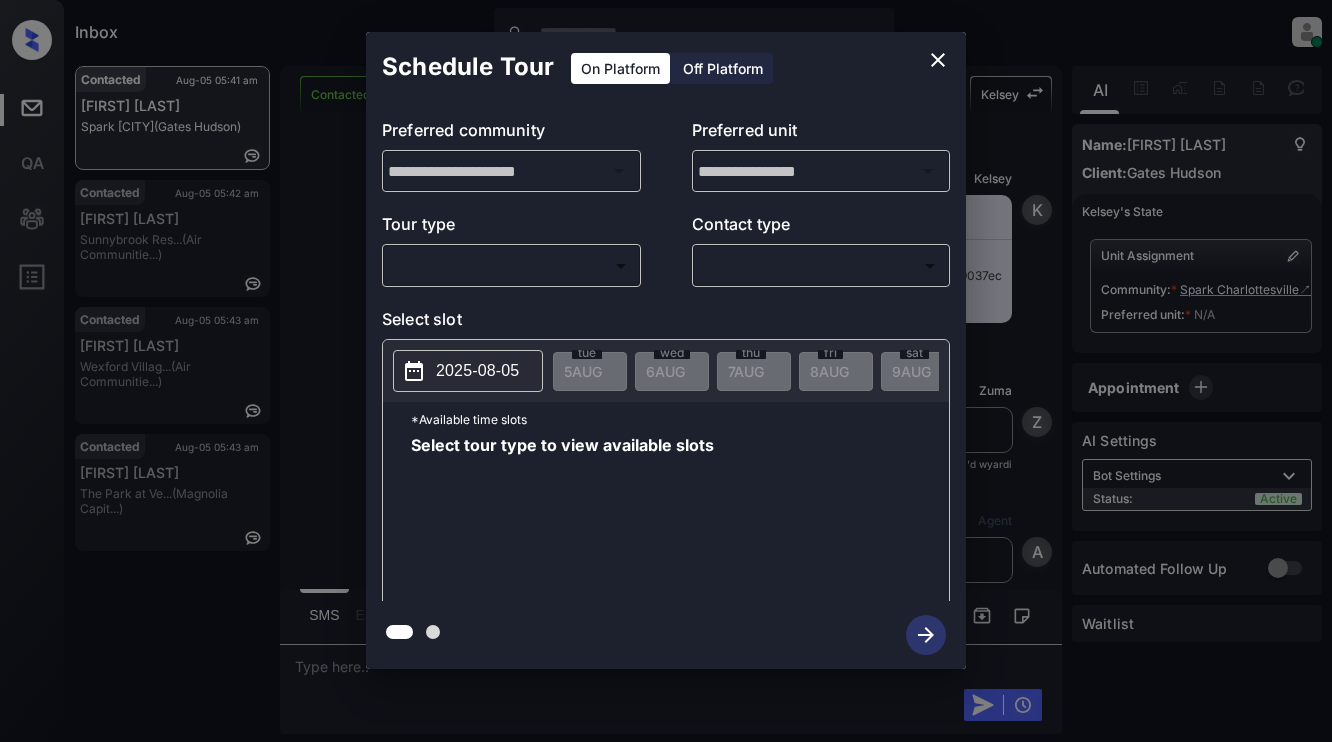 scroll, scrollTop: 0, scrollLeft: 0, axis: both 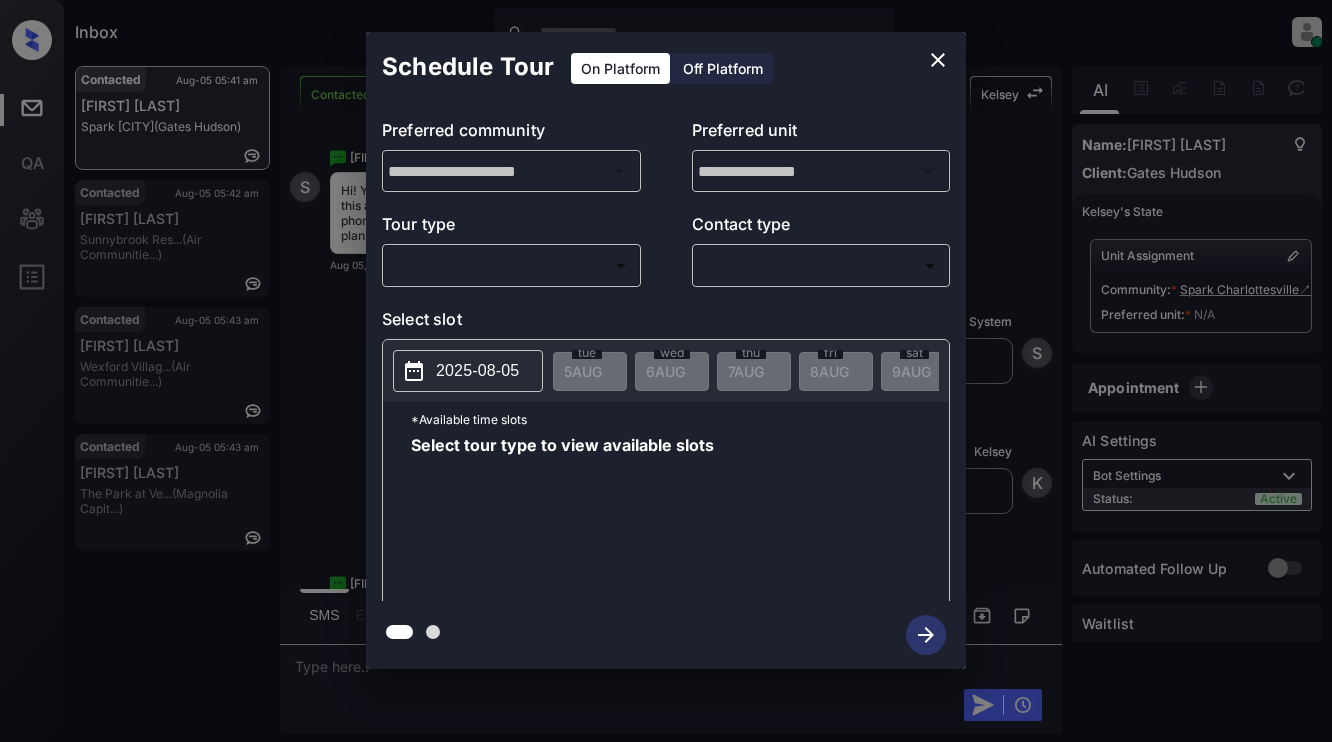 click on "Inbox Dominic Ceralde Online Set yourself   offline Set yourself   on break Profile Switch to  light  mode Sign out Contacted Aug-05 05:41 am   Sophia Luwis Spark Charlott...  (Gates Hudson) Contacted Aug-05 05:42 am   Patricia Coope... Sunnybrook Res...  (Air Communitie...) Contacted Aug-05 05:43 am   Abbey amaral Wexford Villag...  (Air Communitie...) Contacted Aug-05 05:43 am   Jazmin Burguen... The Park at Ve...  (Magnolia Capit...) Contacted Lost Lead Sentiment: Angry Upon sliding the acknowledgement:  Lead will move to lost stage. * ​ SMS and call option will be set to opt out. AFM will be turned off for the lead. Kelsey New Message Kelsey Notes Note: https://conversation.getzuma.com/689166ff9486a9037eceb365 - Paste this link into your browser to view Kelsey’s conversation with the prospect Aug 04, 2025 07:05 pm K New Message Zuma Lead transferred to leasing agent: kelsey Aug 04, 2025 07:05 pm  Sync'd w  yardi Z New Message Agent Lead created via leadPoller in Inbound stage. Aug 04, 2025 07:05 pm A" at bounding box center (666, 371) 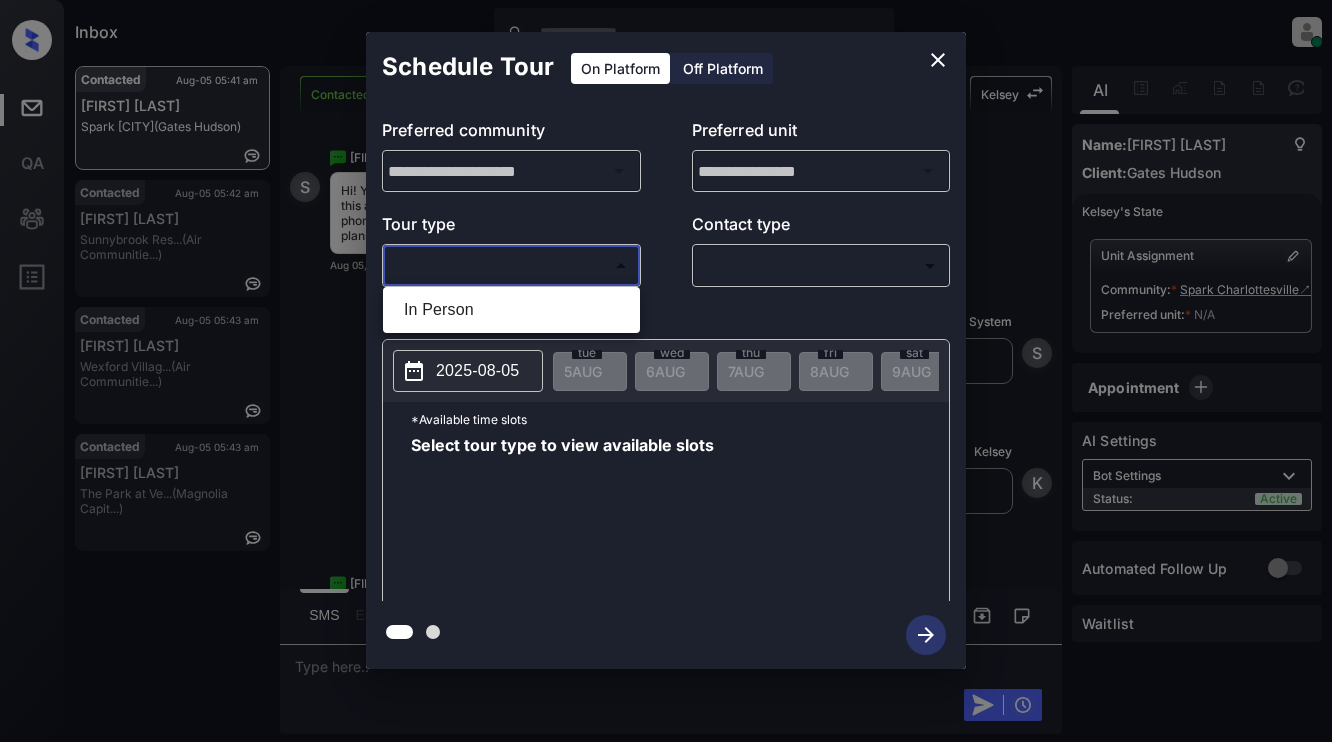 click at bounding box center (666, 371) 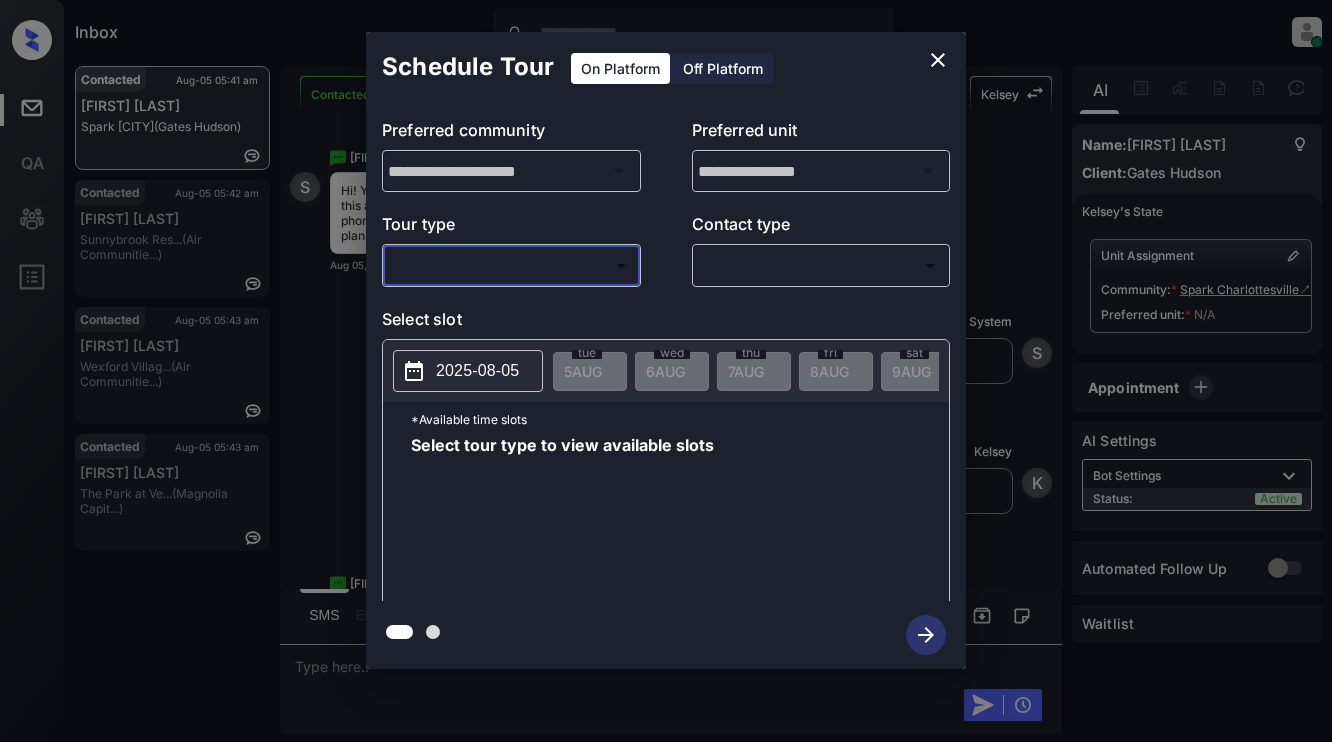click 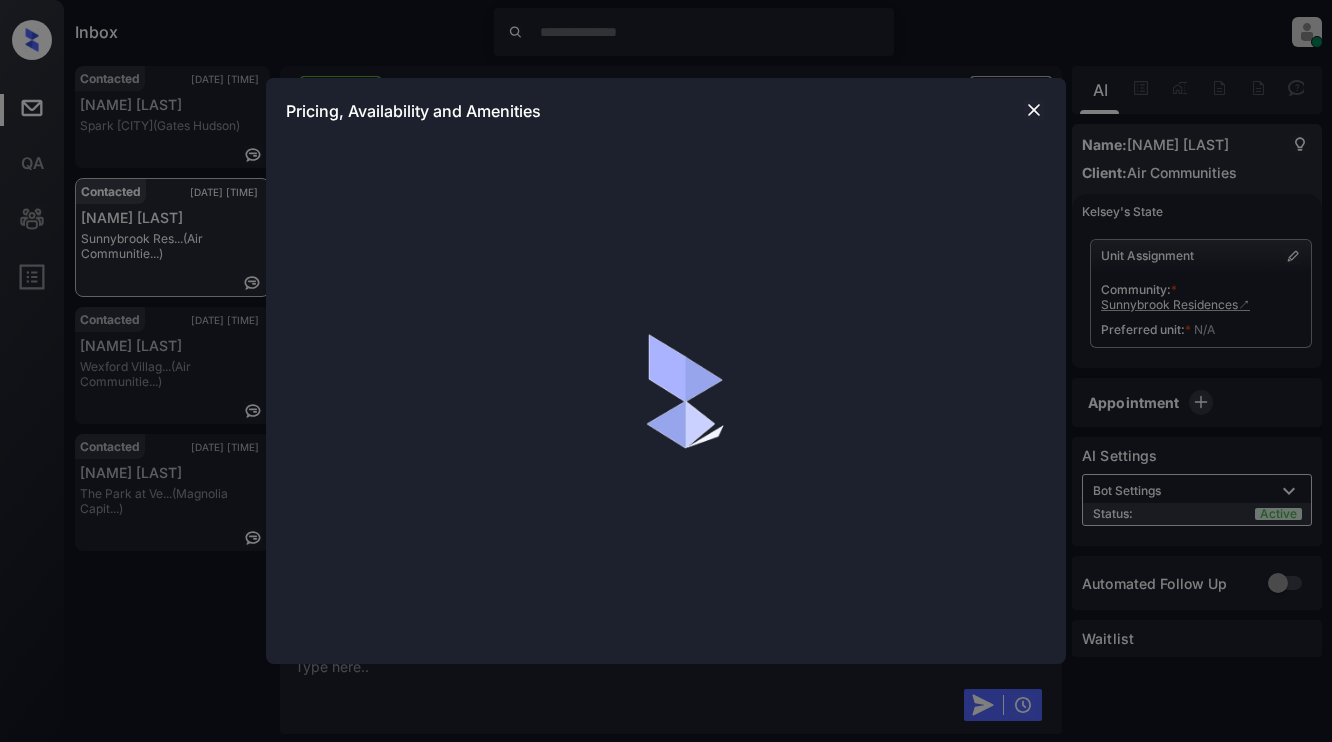 scroll, scrollTop: 0, scrollLeft: 0, axis: both 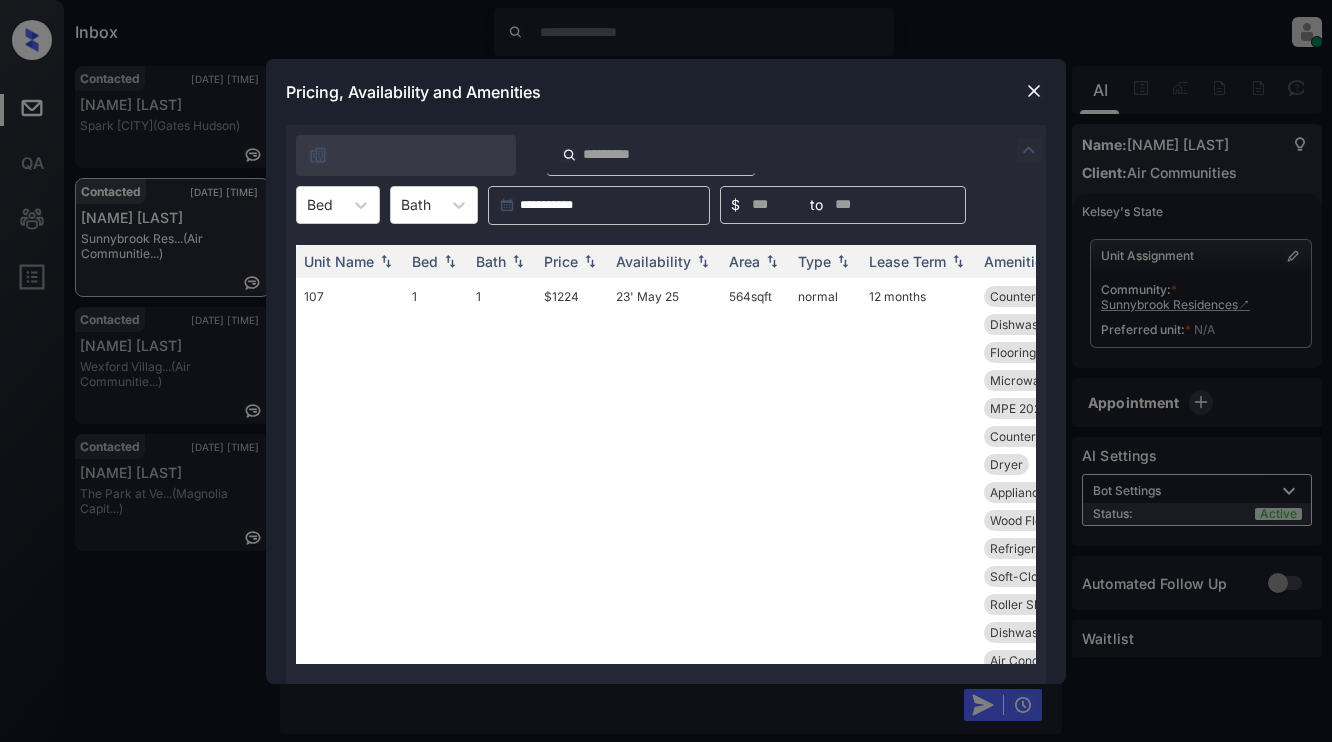 click at bounding box center (1029, 150) 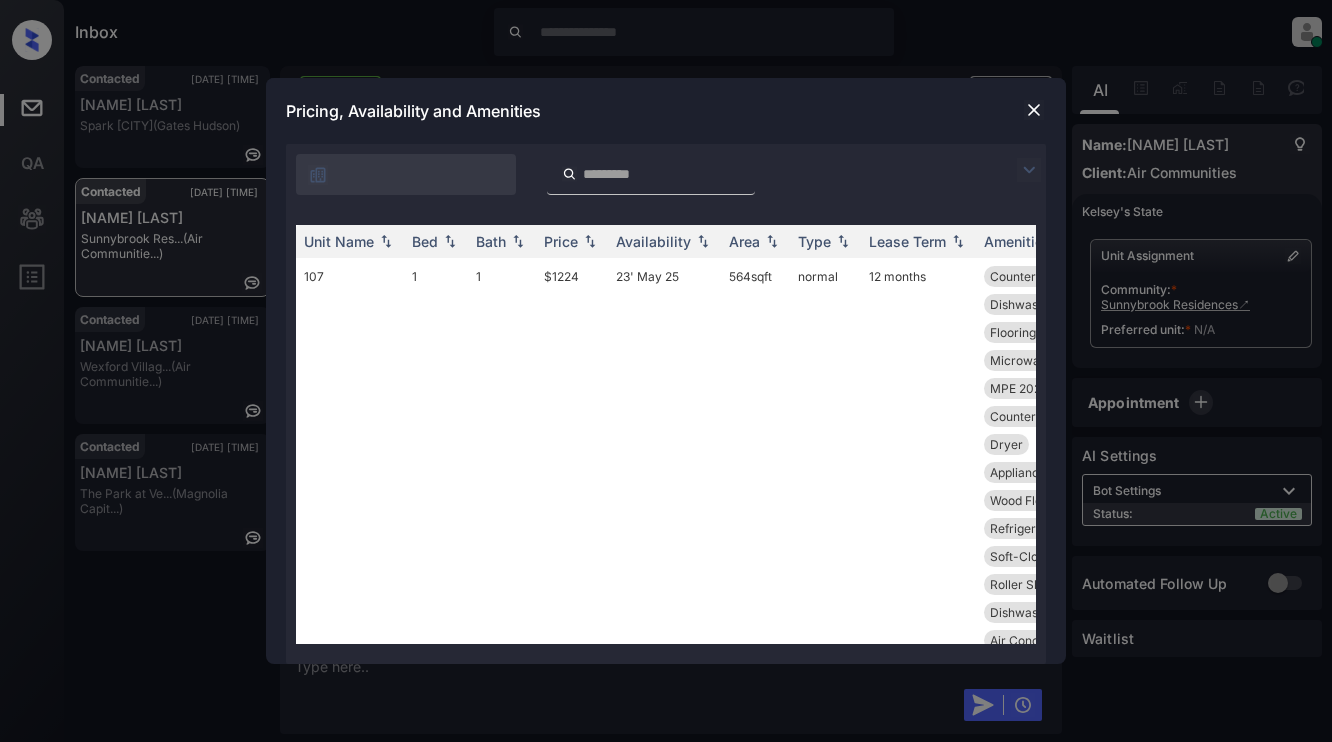 click at bounding box center (1029, 170) 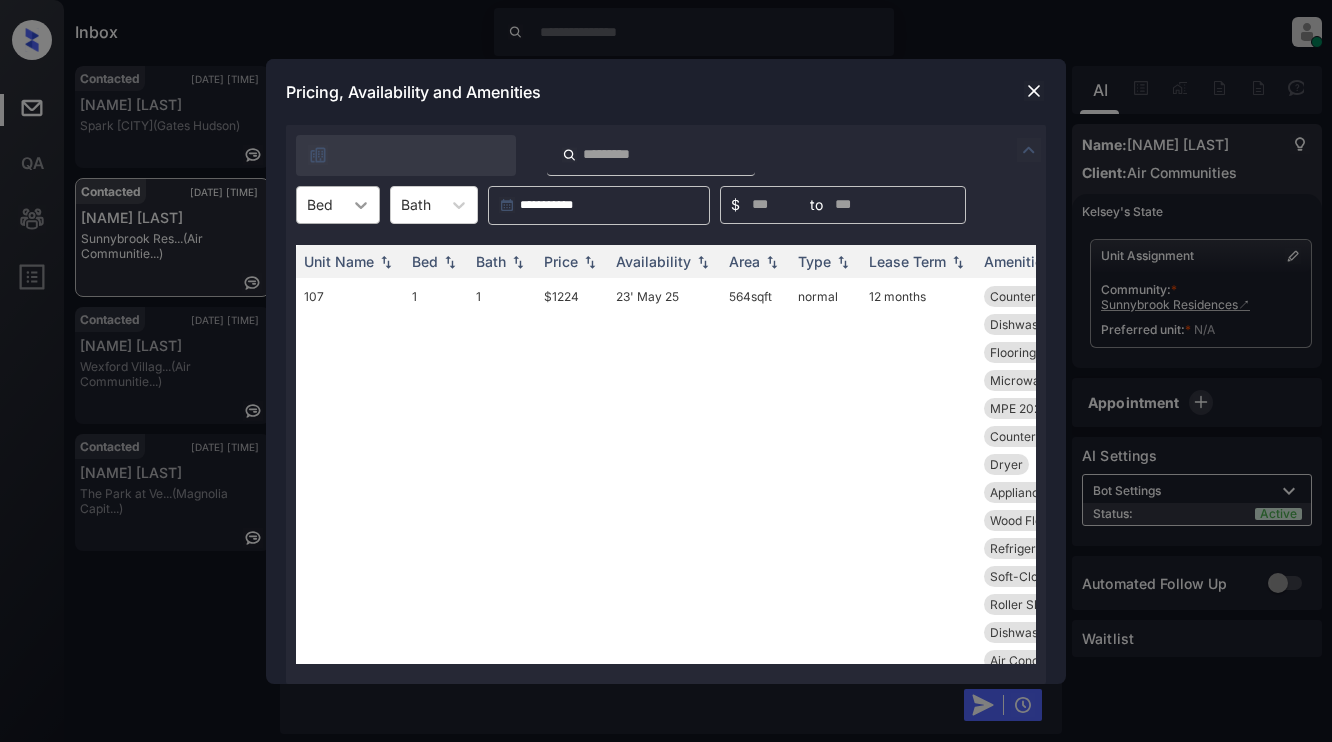 click at bounding box center [361, 205] 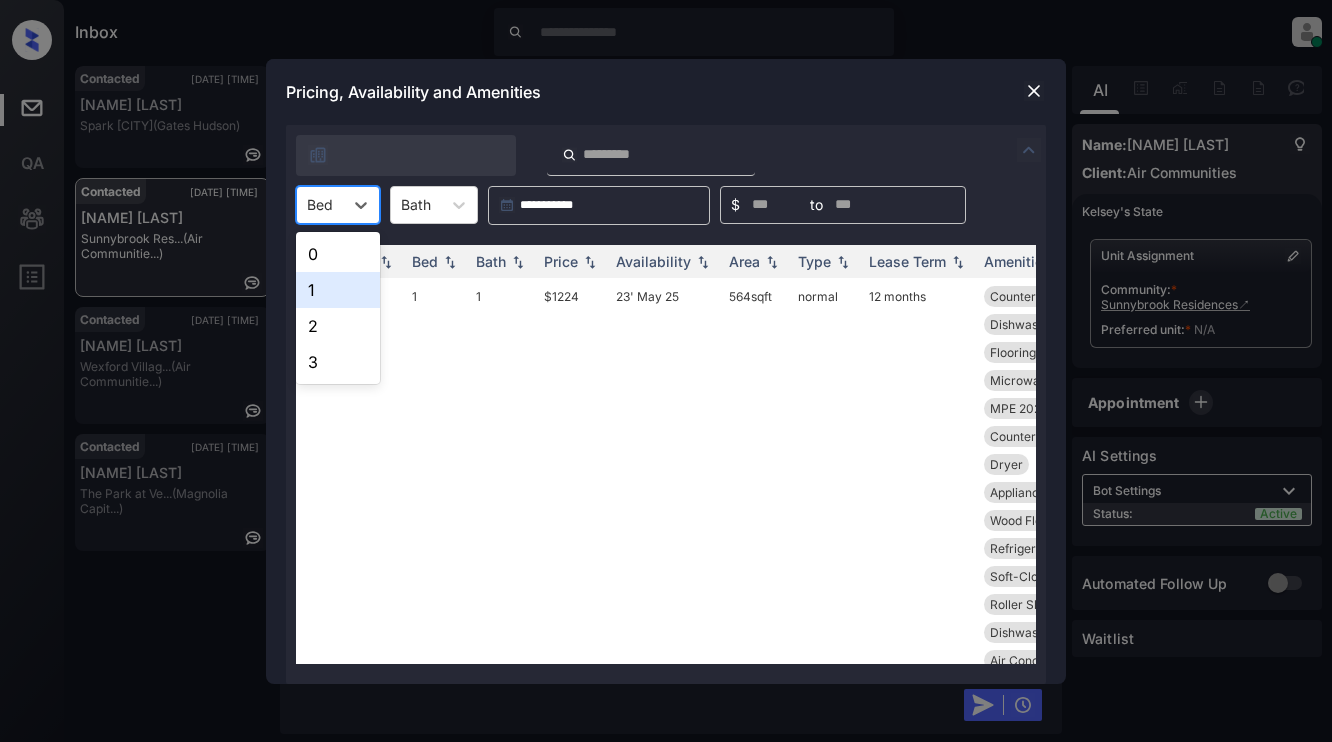 click on "1" at bounding box center [338, 290] 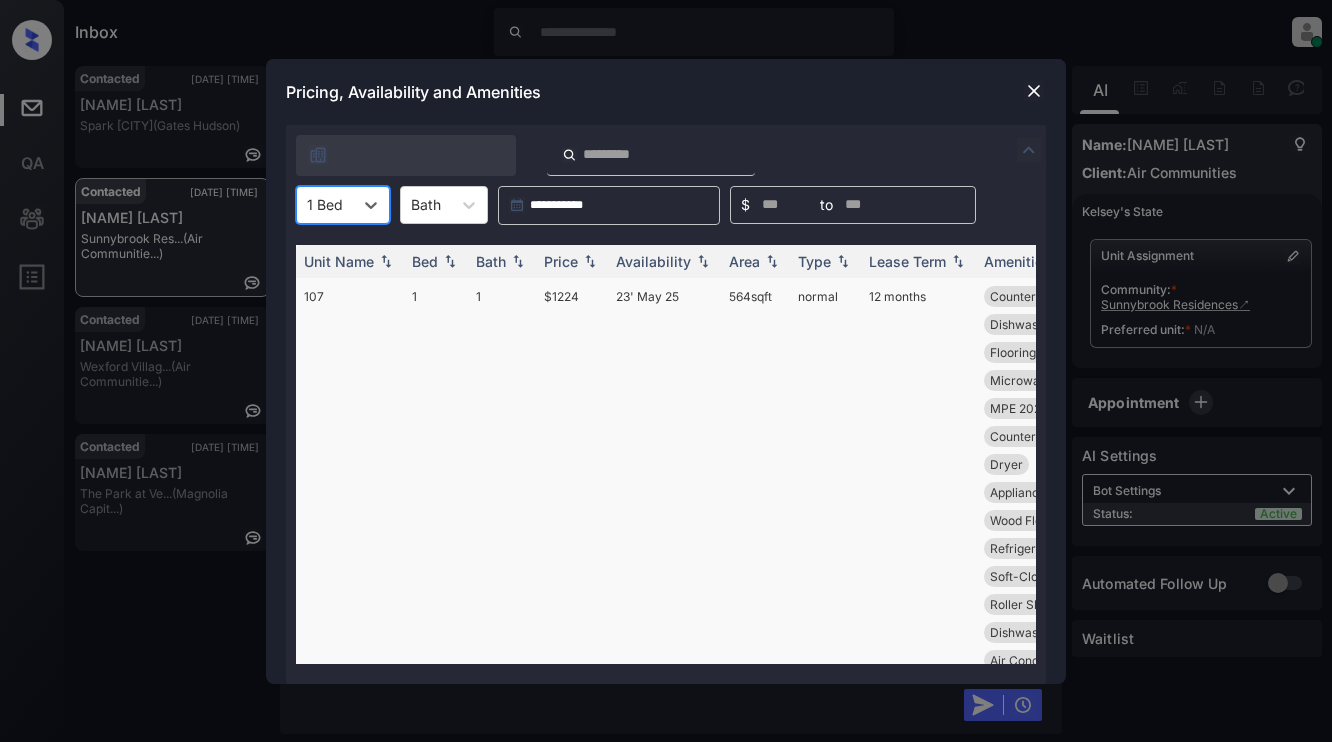 click at bounding box center [590, 261] 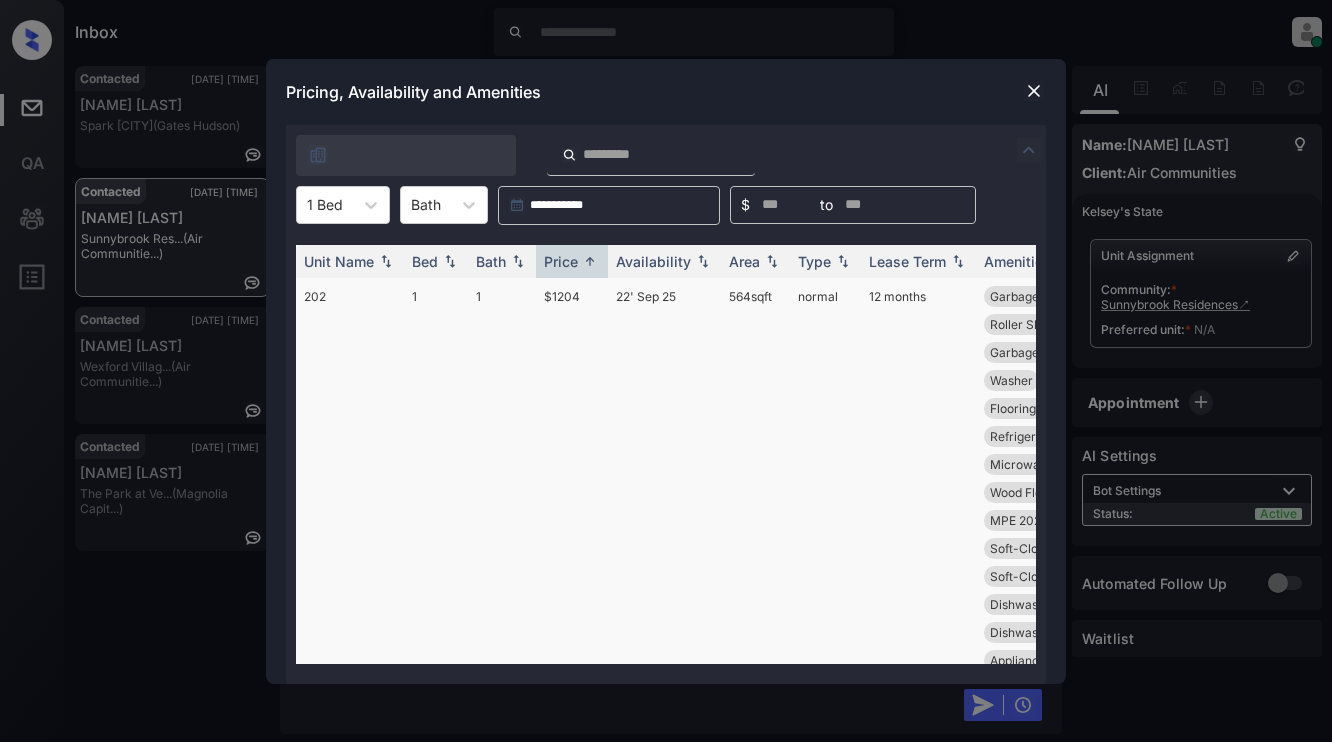 click on "$1204" at bounding box center [572, 618] 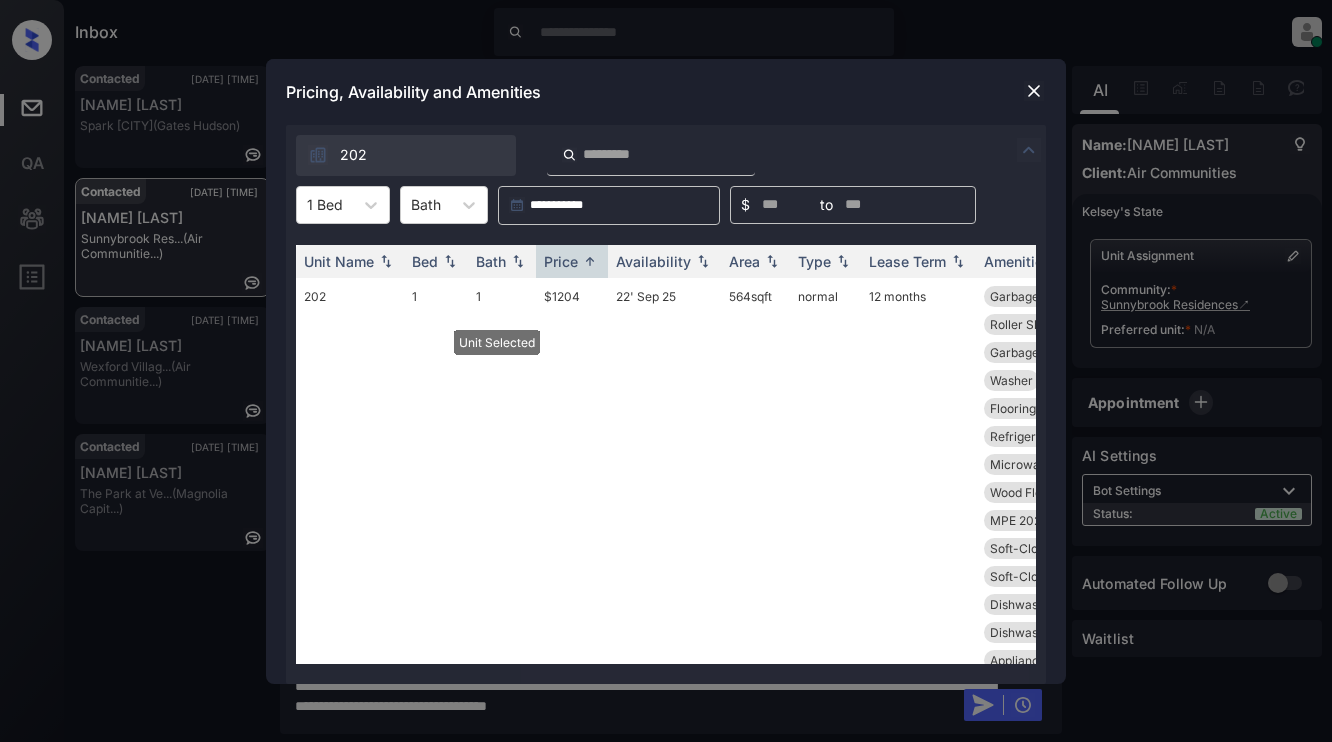 click at bounding box center (1034, 91) 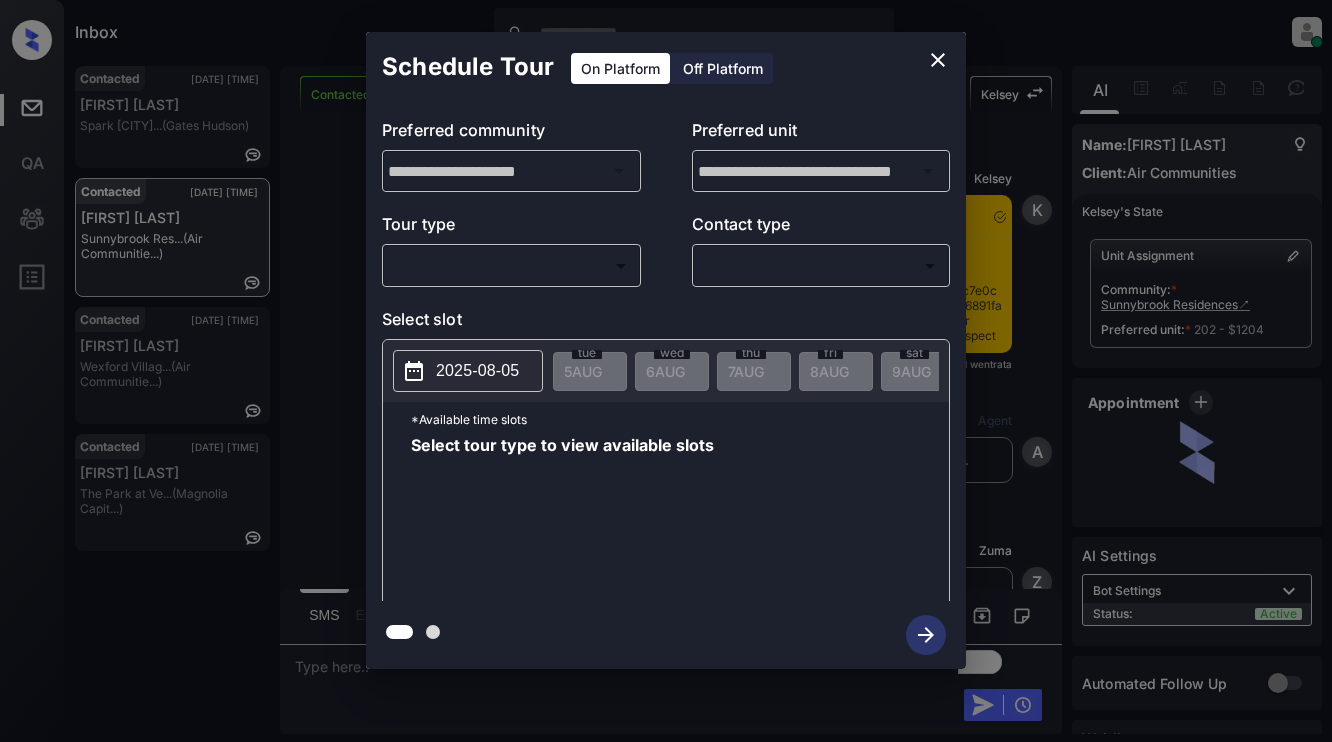 scroll, scrollTop: 0, scrollLeft: 0, axis: both 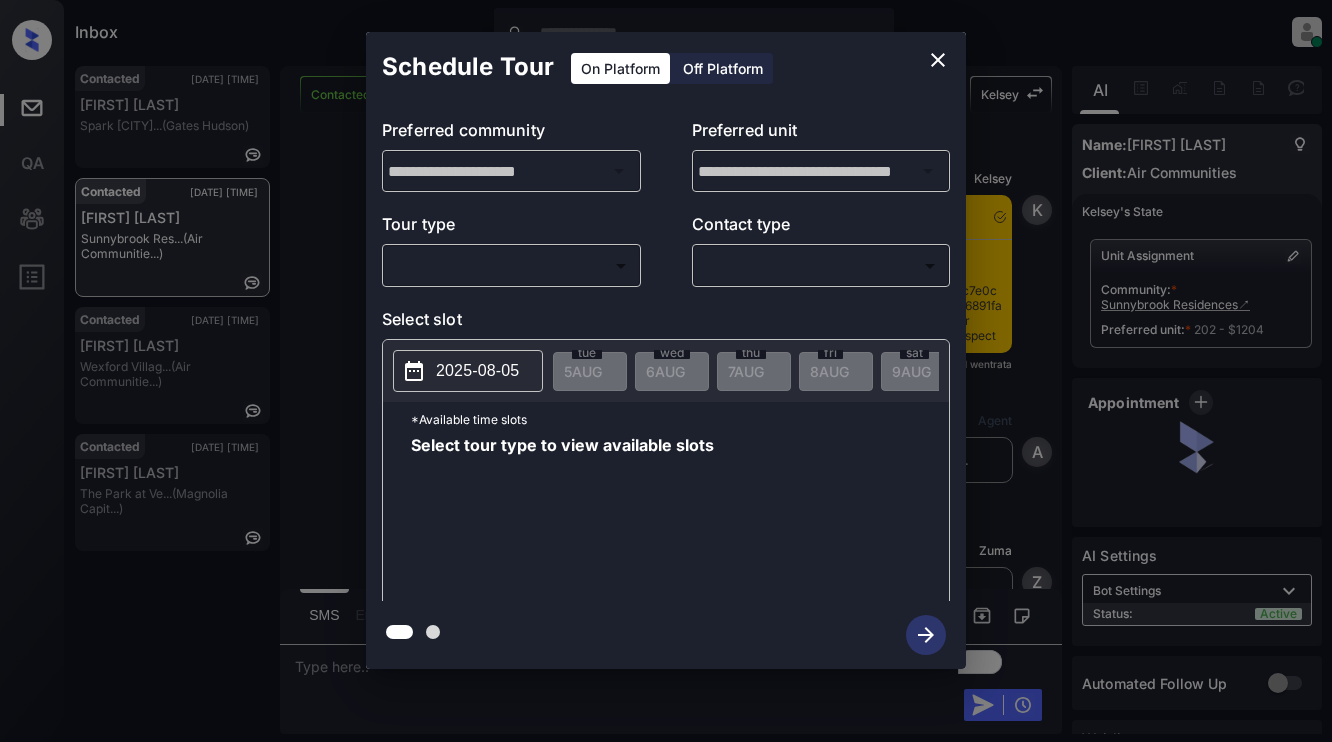 click on "Inbox Dominic Ceralde Online Set yourself   offline Set yourself   on break Profile Switch to  light  mode Sign out Contacted Aug-05 05:41 am   Sophia Luwis Spark Charlott...  (Gates Hudson) Contacted Aug-05 05:42 am   Patricia Coope... Sunnybrook Res...  (Air Communitie...) Contacted Aug-05 05:43 am   Abbey amaral Wexford Villag...  (Air Communitie...) Contacted Aug-05 05:43 am   Jazmin Burguen... The Park at Ve...  (Magnolia Capit...) Contacted Lost Lead Sentiment: Angry Upon sliding the acknowledgement:  Lead will move to lost stage. * ​ SMS and call option will be set to opt out. AFM will be turned off for the lead. Kelsey New Message Kelsey Notes Note: <a href="https://conversation.getzuma.com/6891fa4fc7e0c04f76061883">https://conversation.getzuma.com/6891fa4fc7e0c04f76061883</a> - Paste this link into your browser to view Kelsey’s conversation with the prospect Aug 05, 2025 05:34 am  Sync'd w  entrata K New Message Agent Lead created via ilsWebhook in Inbound stage. Aug 05, 2025 05:34 am A Zuma Z K" at bounding box center (666, 371) 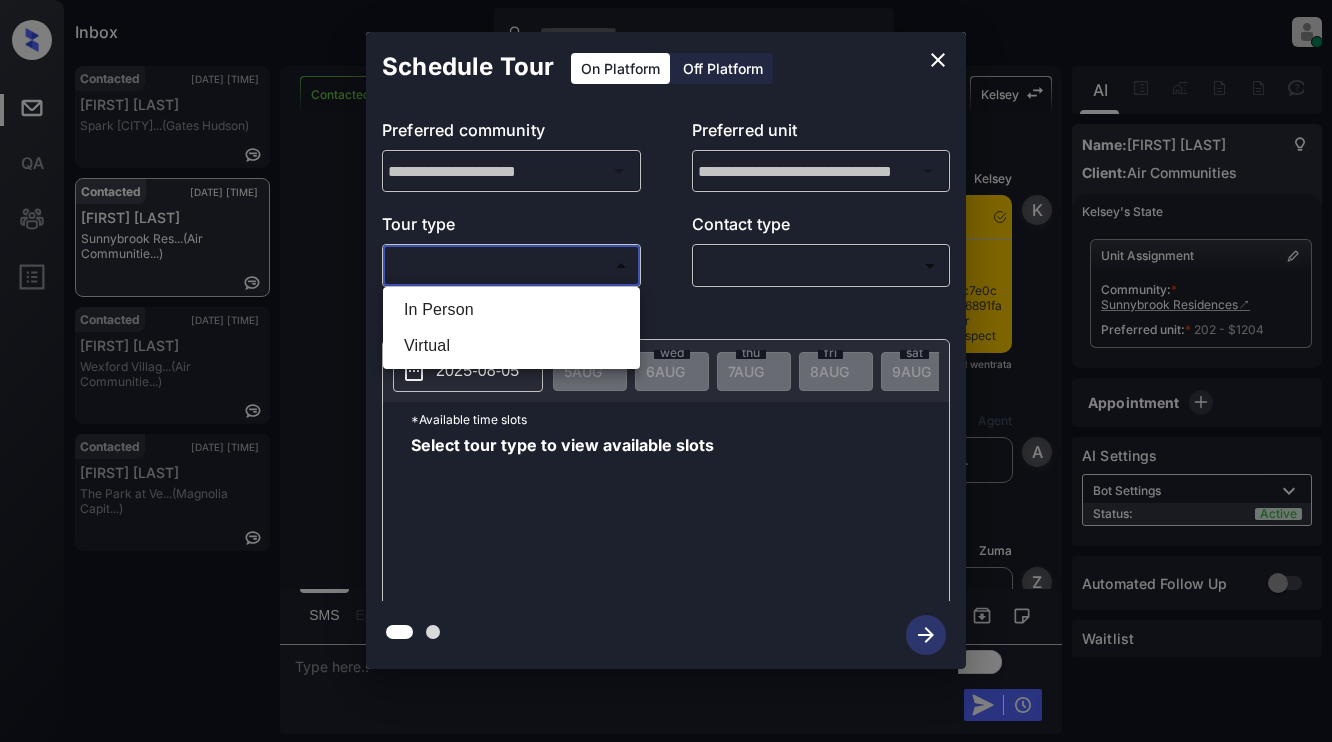 scroll, scrollTop: 1151, scrollLeft: 0, axis: vertical 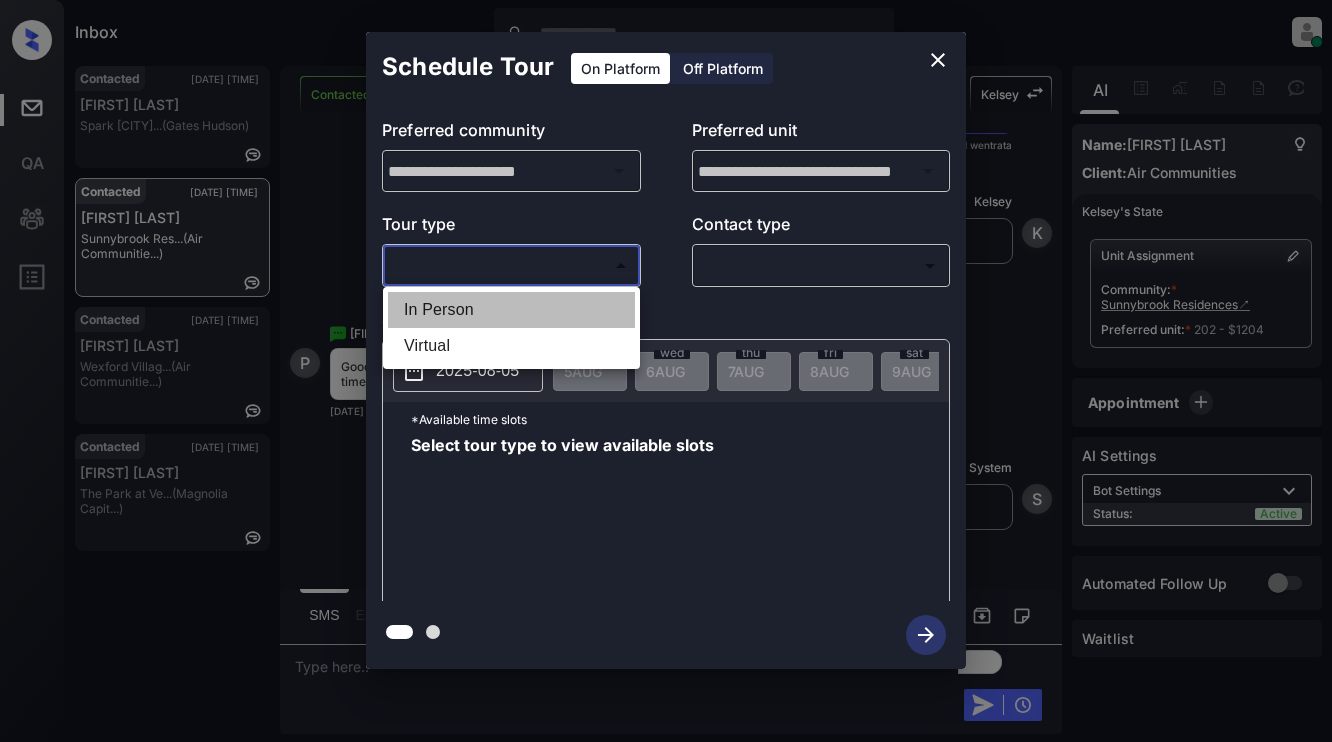 click on "In Person" at bounding box center [511, 310] 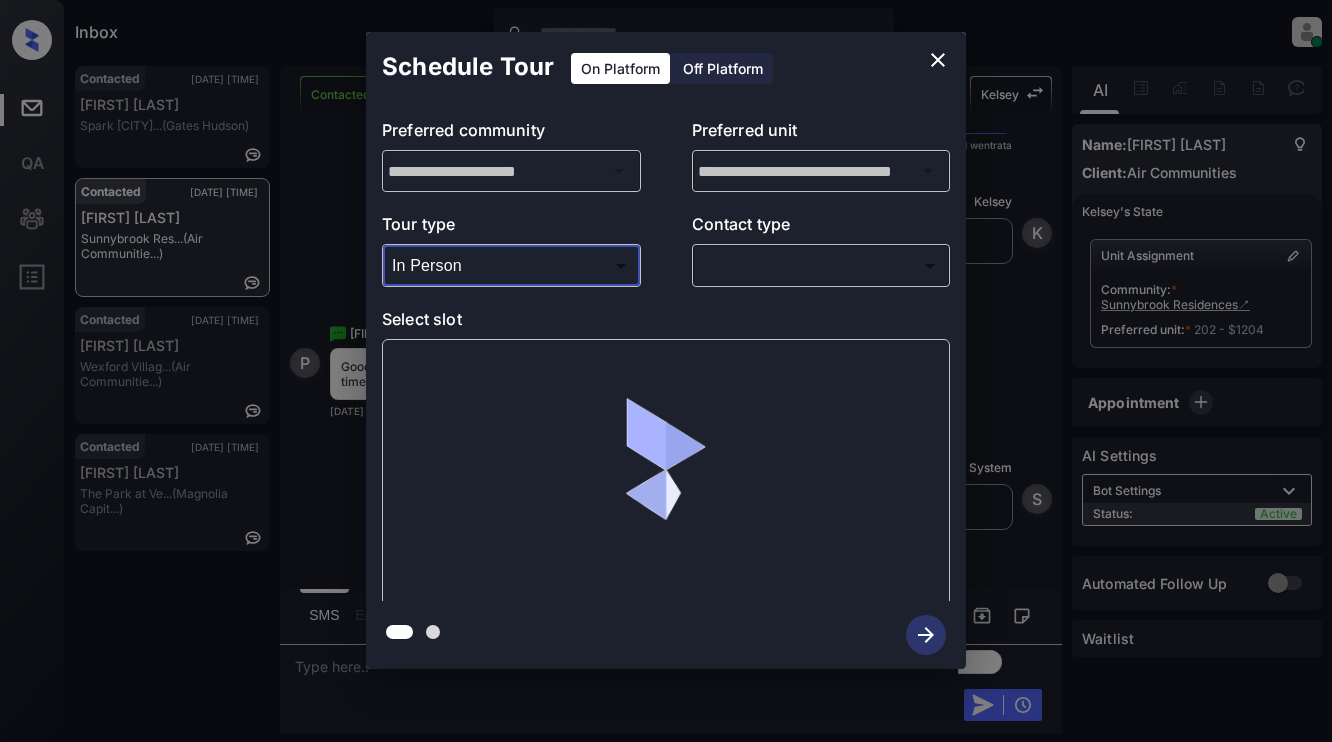 click on "Inbox Dominic Ceralde Online Set yourself   offline Set yourself   on break Profile Switch to  light  mode Sign out Contacted Aug-05 05:41 am   Sophia Luwis Spark Charlott...  (Gates Hudson) Contacted Aug-05 05:42 am   Patricia Coope... Sunnybrook Res...  (Air Communitie...) Contacted Aug-05 05:43 am   Abbey amaral Wexford Villag...  (Air Communitie...) Contacted Aug-05 05:43 am   Jazmin Burguen... The Park at Ve...  (Magnolia Capit...) Contacted Lost Lead Sentiment: Angry Upon sliding the acknowledgement:  Lead will move to lost stage. * ​ SMS and call option will be set to opt out. AFM will be turned off for the lead. Kelsey New Message Kelsey Notes Note: <a href="https://conversation.getzuma.com/6891fa4fc7e0c04f76061883">https://conversation.getzuma.com/6891fa4fc7e0c04f76061883</a> - Paste this link into your browser to view Kelsey’s conversation with the prospect Aug 05, 2025 05:34 am  Sync'd w  entrata K New Message Agent Lead created via ilsWebhook in Inbound stage. Aug 05, 2025 05:34 am A Zuma Z K" at bounding box center [666, 371] 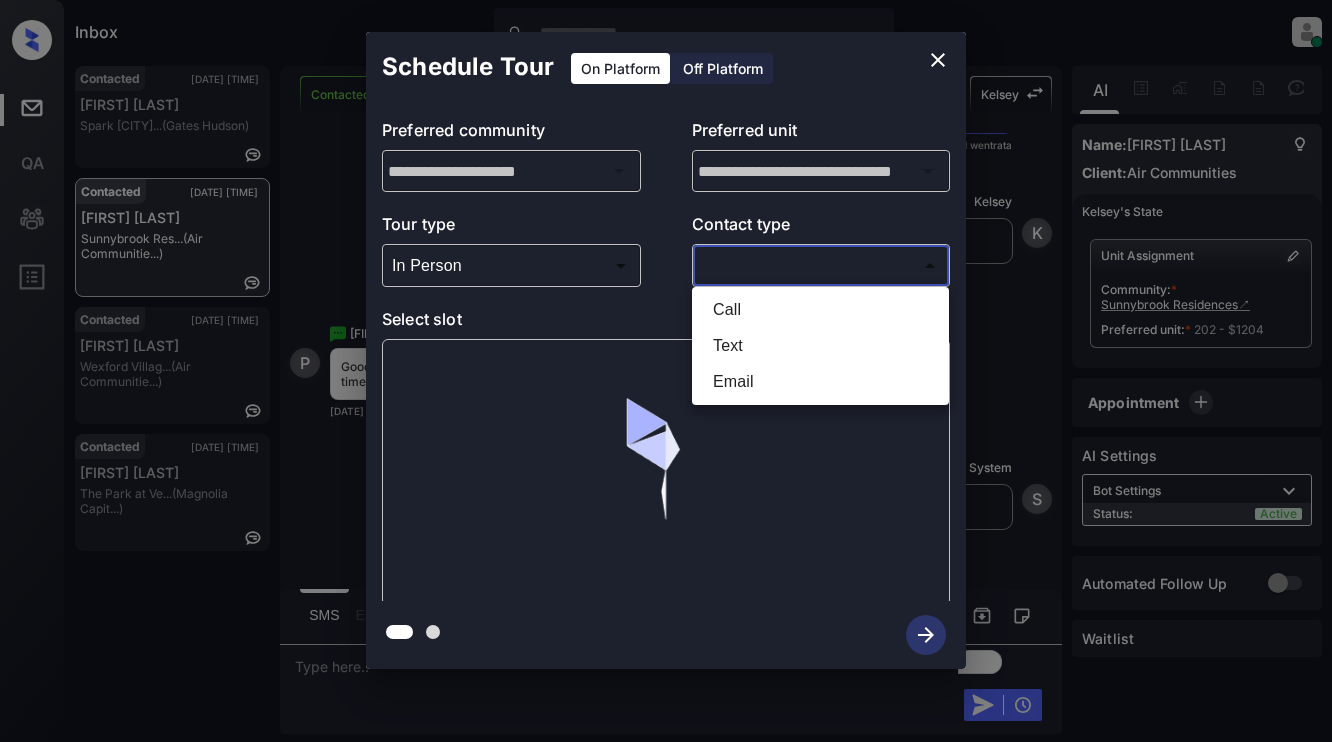 click on "Text" at bounding box center [820, 346] 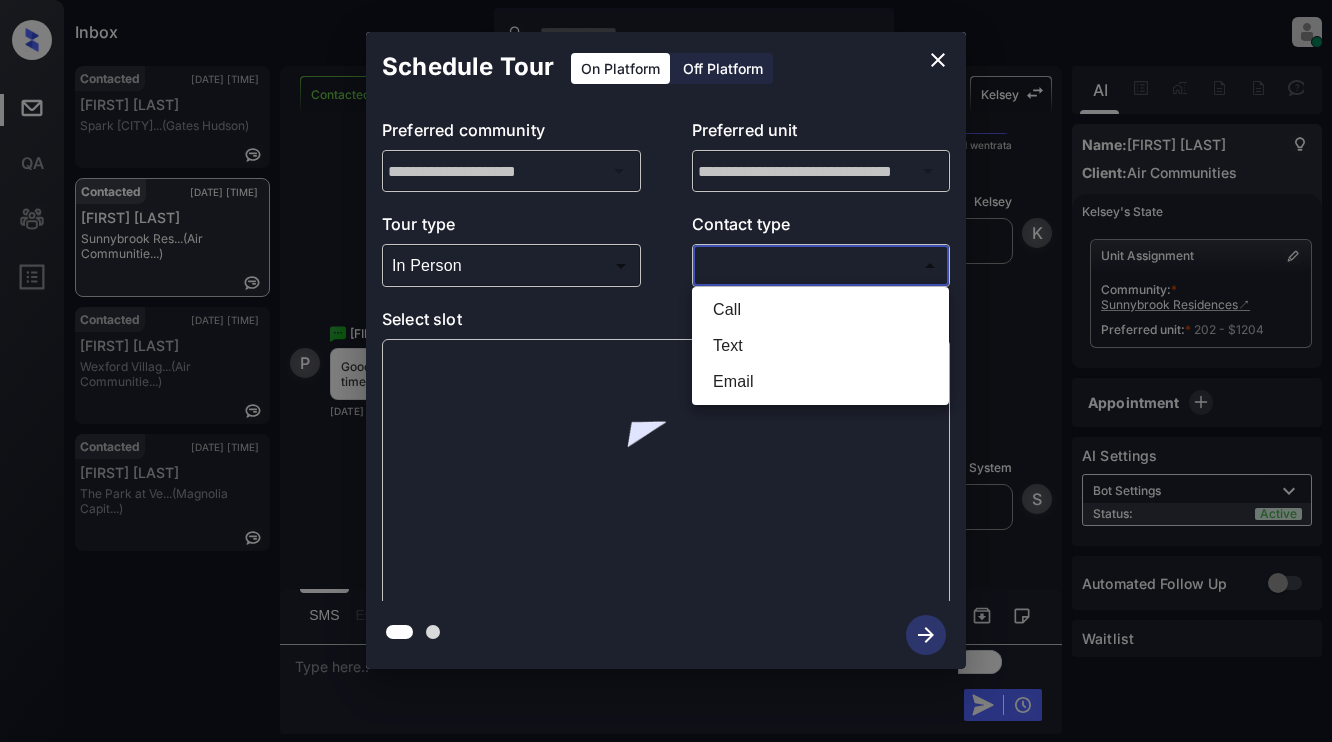 type on "****" 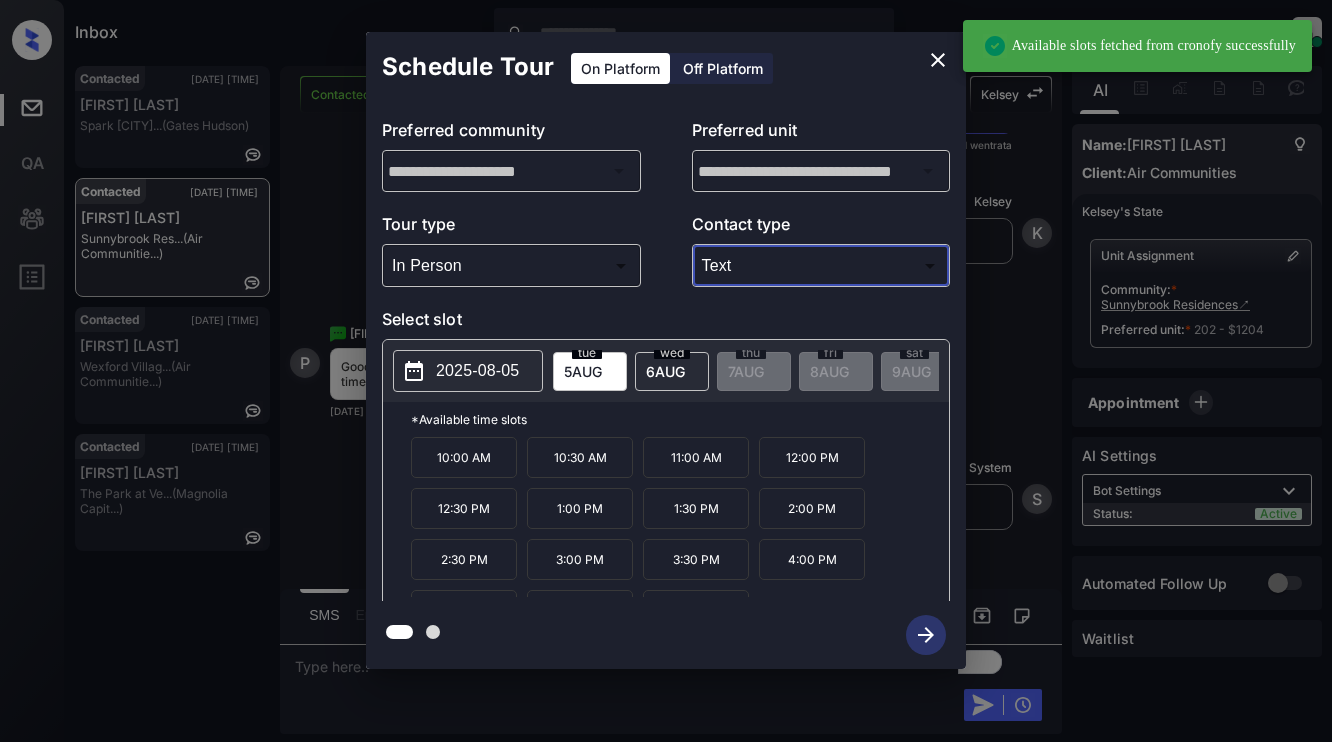 click on "2025-08-05" at bounding box center (477, 371) 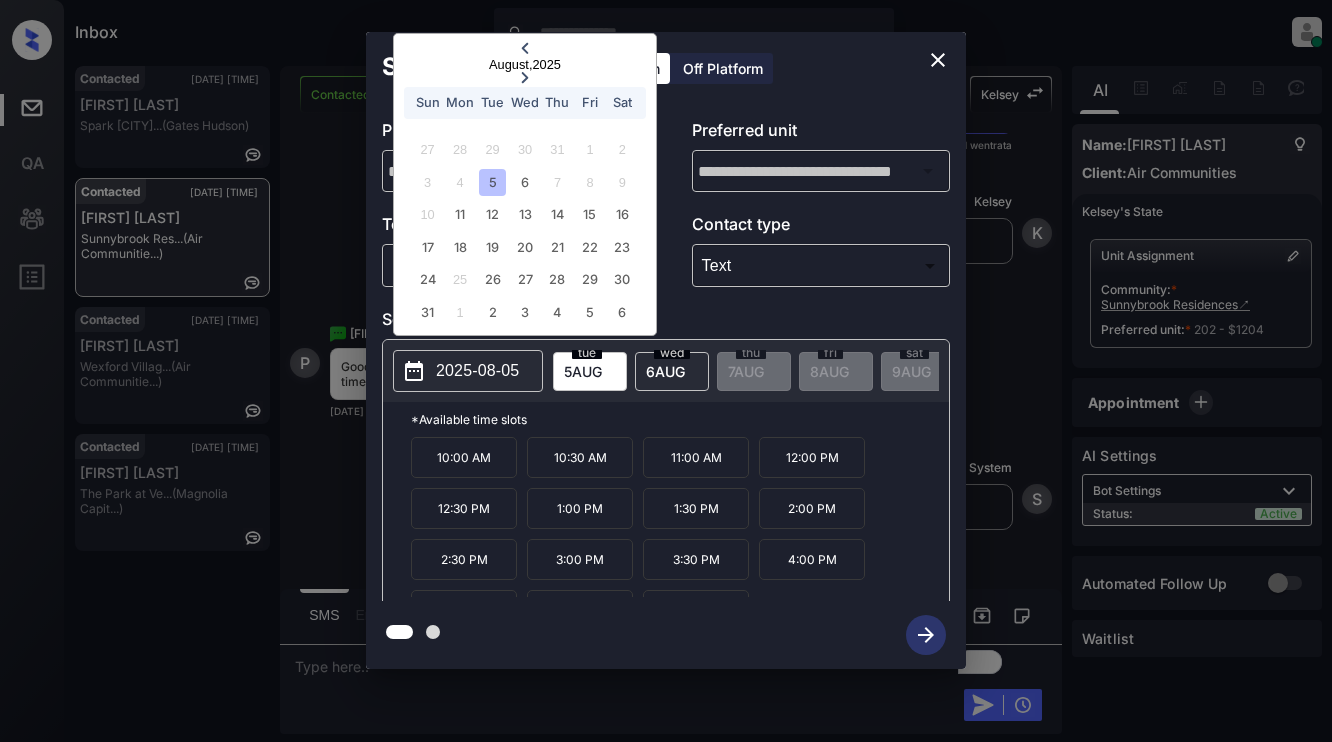 click 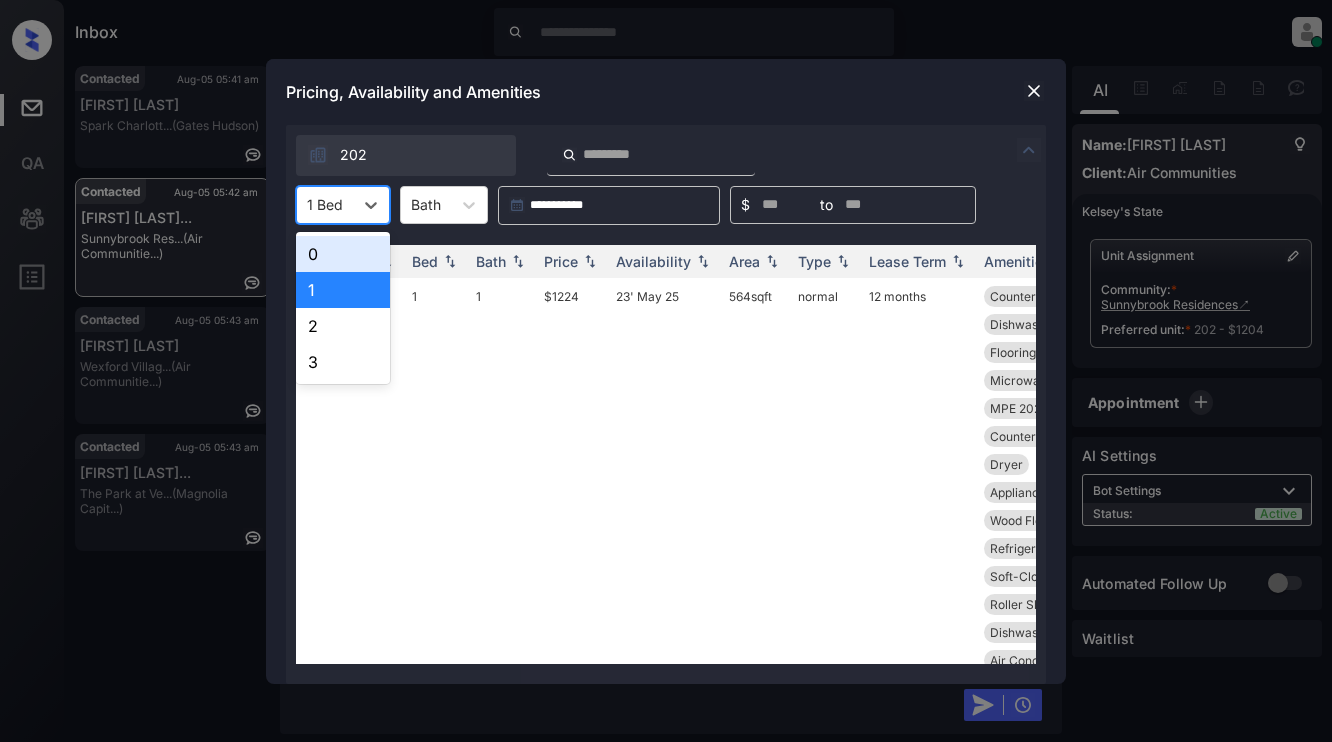 scroll, scrollTop: 0, scrollLeft: 0, axis: both 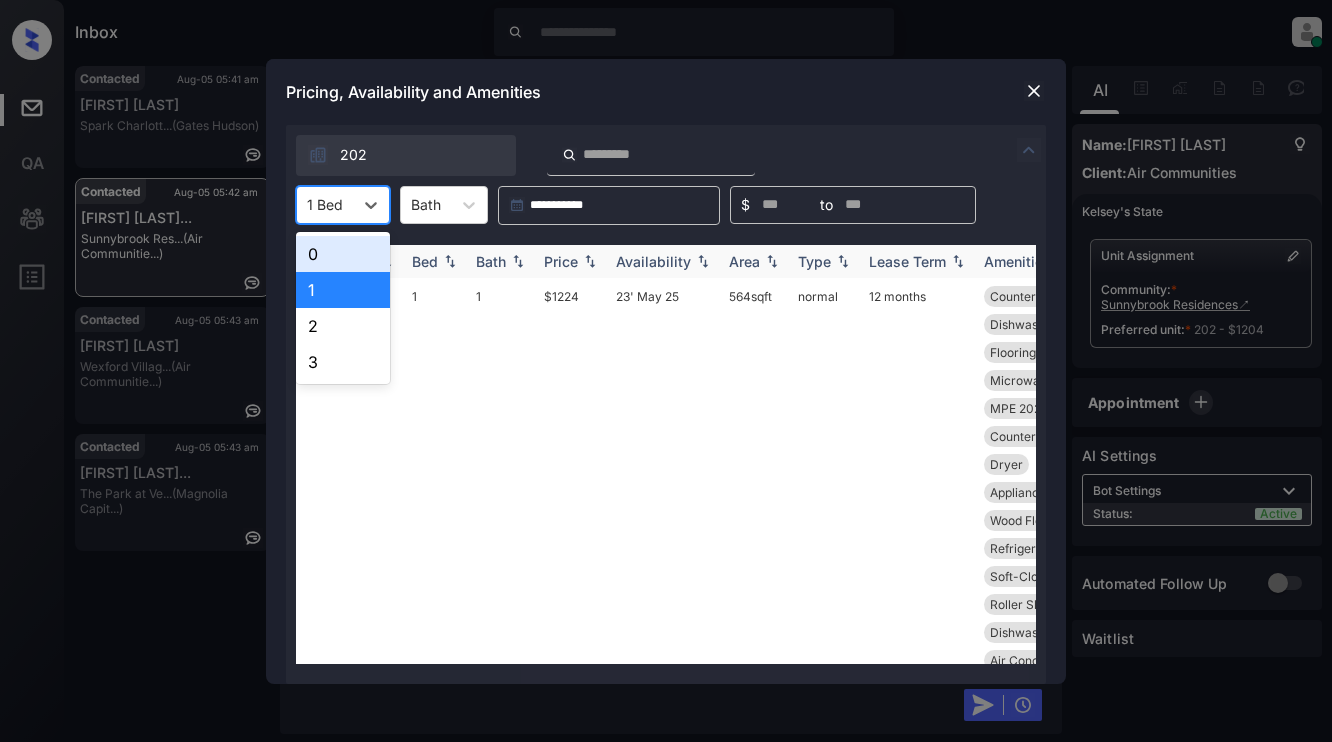 click on "0" at bounding box center (343, 254) 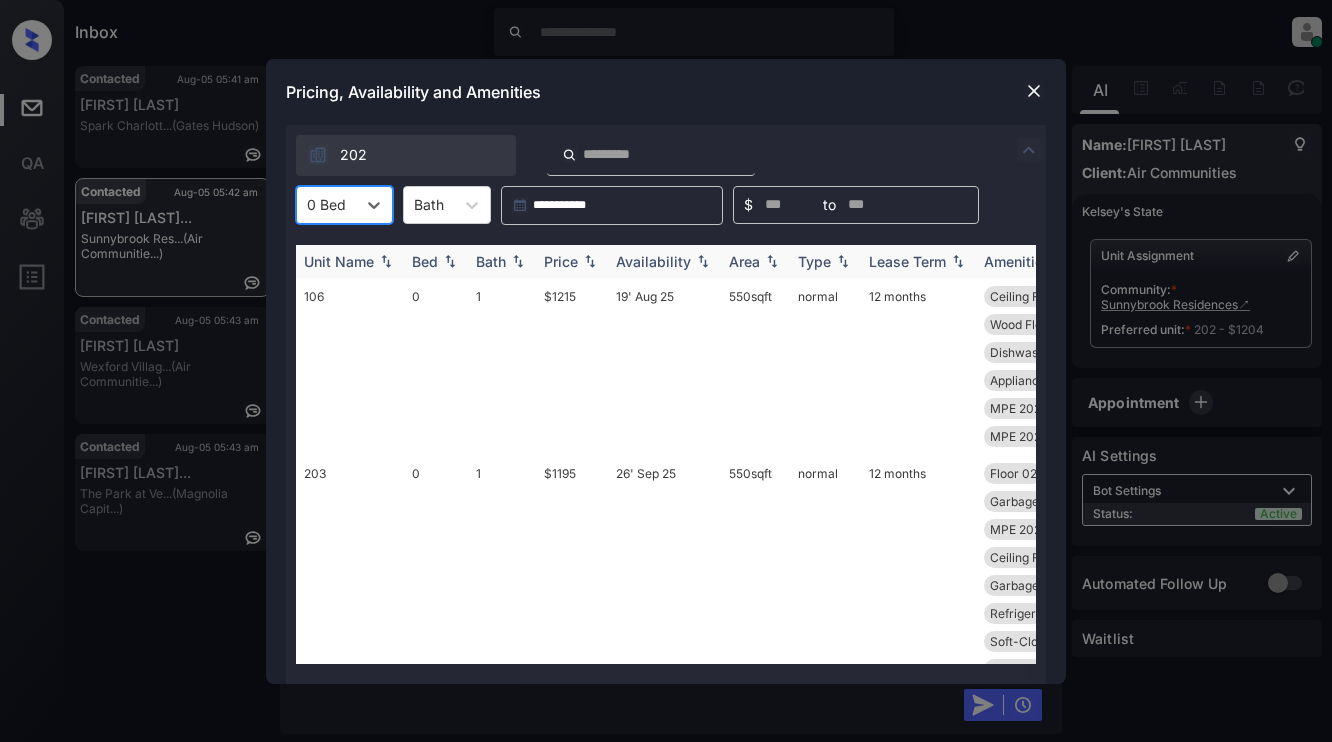 click on "Price" at bounding box center [561, 261] 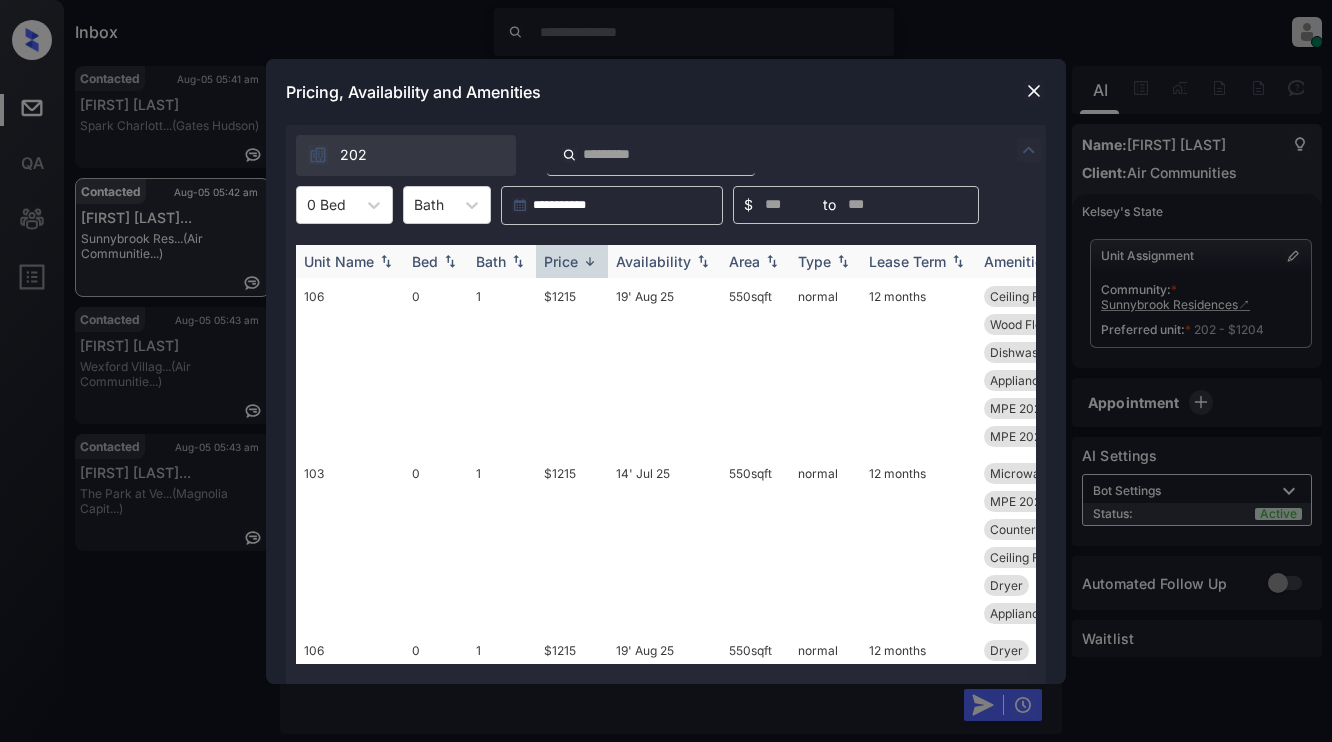 click on "Price" at bounding box center (561, 261) 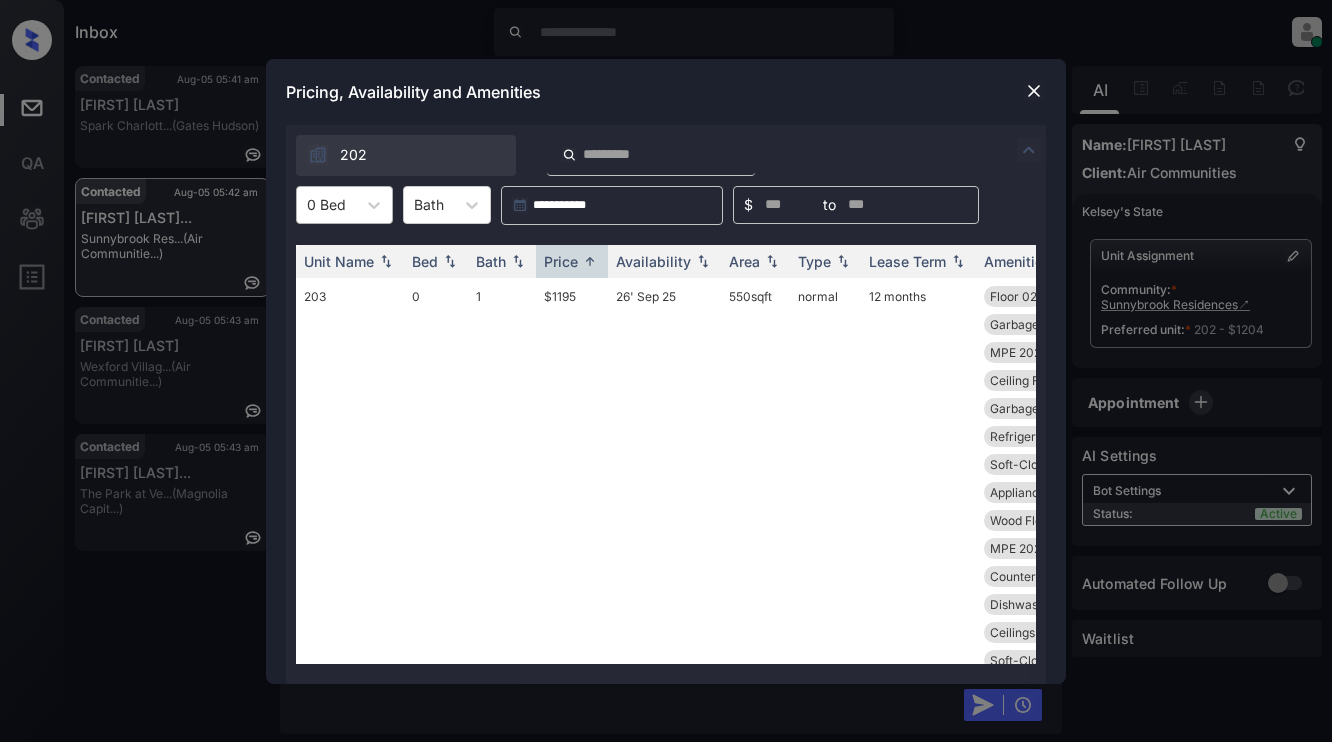click at bounding box center (326, 204) 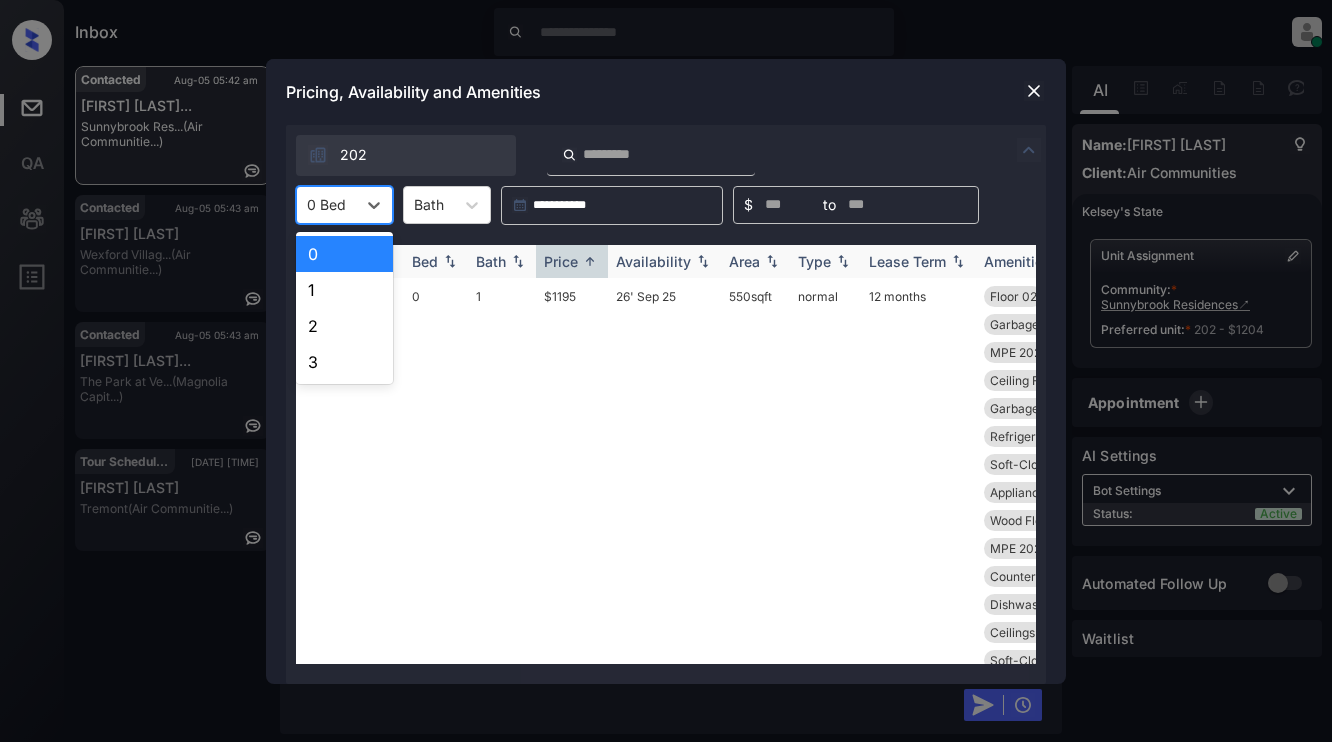 click on "1" at bounding box center (344, 290) 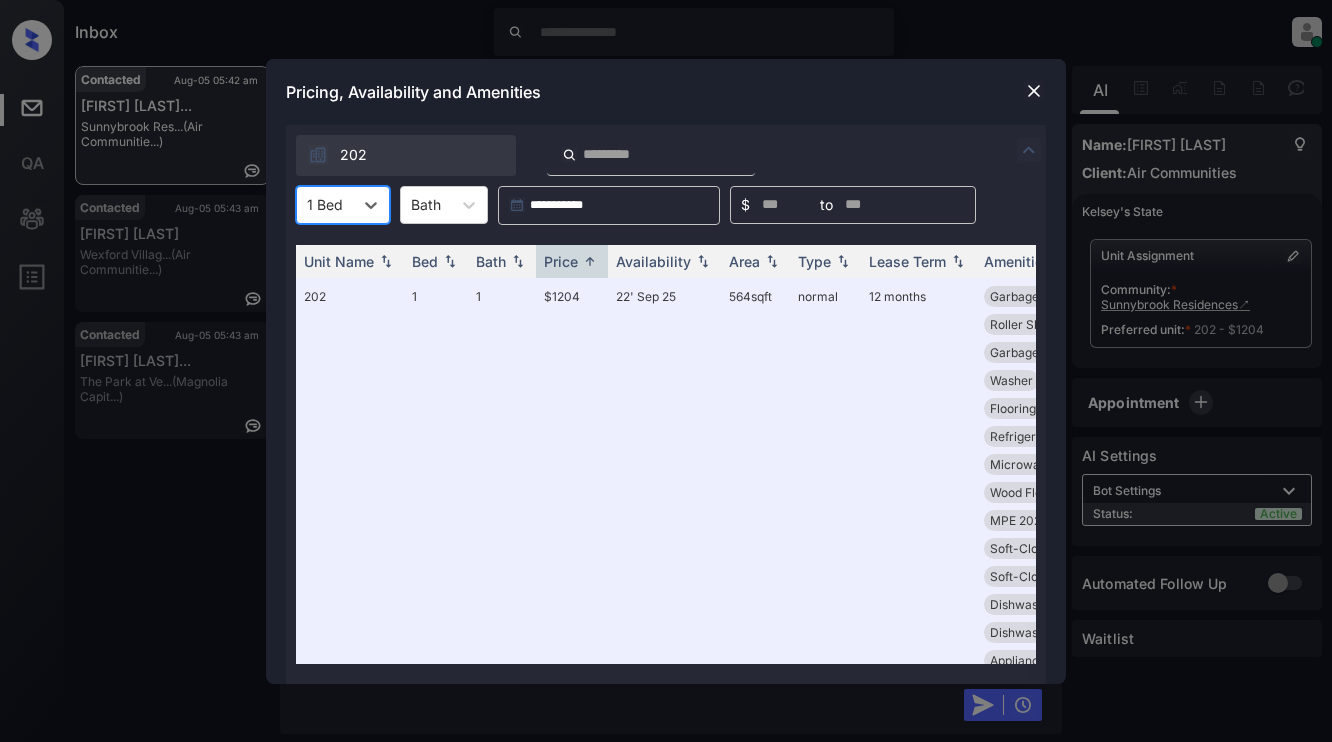 click at bounding box center (1034, 91) 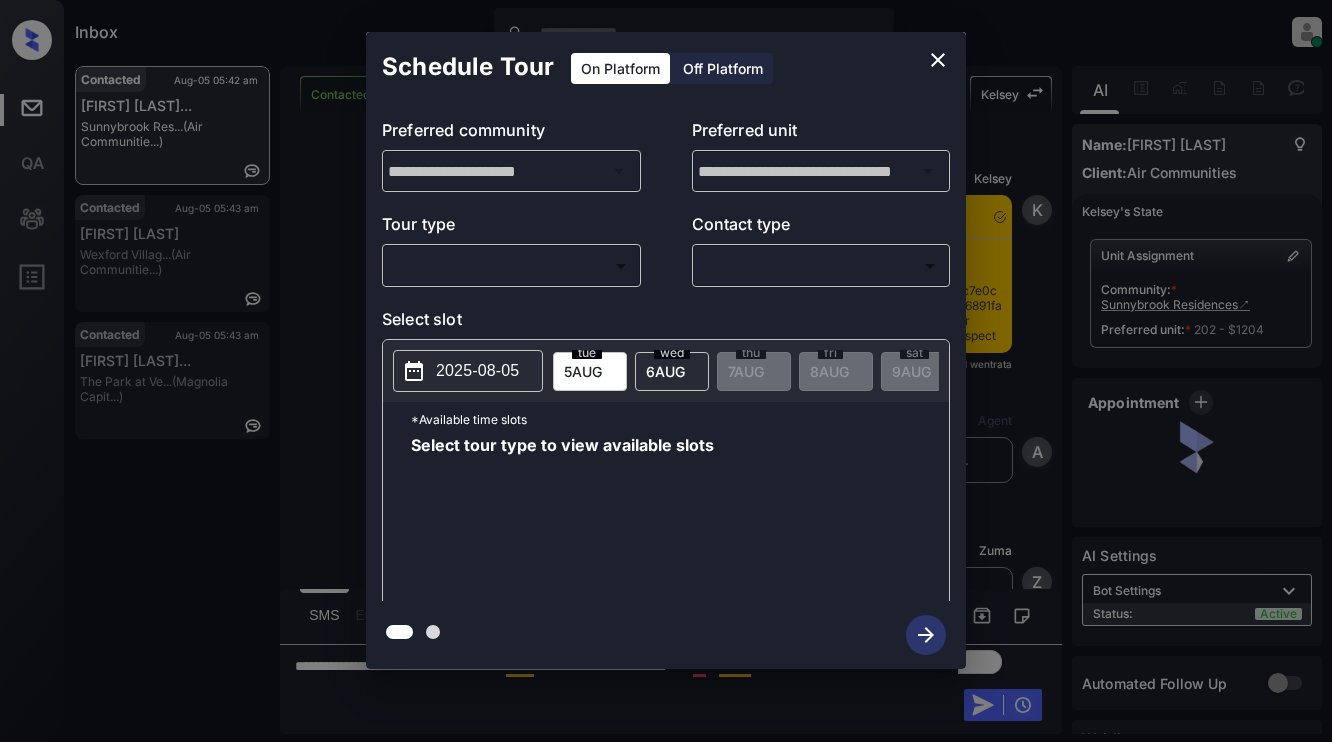 scroll, scrollTop: 0, scrollLeft: 0, axis: both 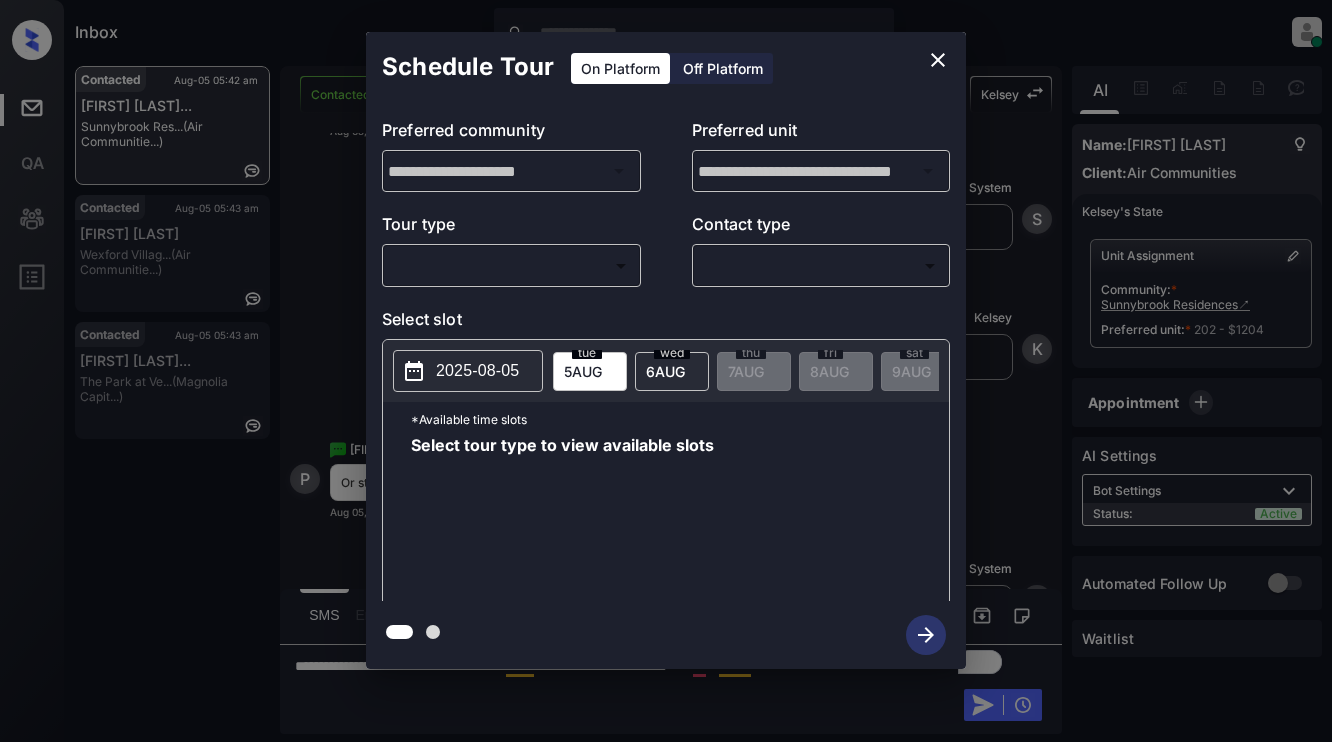 click on "Inbox [FIRST] [LAST] Online Set yourself   offline Set yourself   on break Profile Switch to  light  mode Sign out Contacted [MONTH]-[DAY] [TIME]   [FIRST] [LAST]... [LOCATION]  ([COMPANY]...) Contacted [MONTH]-[DAY] [TIME]   [FIRST] [LAST] [LOCATION]  ([COMPANY]...) Contacted [MONTH]-[DAY] [TIME]   [FIRST] [LAST]... [LOCATION]  ([COMPANY]...) Contacted Lost Lead Sentiment: Angry Upon sliding the acknowledgement:  Lead will move to lost stage. * ​ SMS and call option will be set to opt out. AFM will be turned off for the lead. [FIRST] New Message [FIRST] Notes Note:  - Paste this link into your browser to view [FIRST]’s conversation with the prospect [MONTH] [DAY], [YEAR] [TIME]  Sync'd w  entrata [FIRST] New Message [FIRST] Lead created via ilsWebhook in Inbound stage. [MONTH] [DAY], [YEAR] [TIME] [FIRST] New Message [FIRST] Lead transferred to leasing agent: [FIRST] [MONTH] [DAY], [YEAR] [TIME] [FIRST]" at bounding box center (666, 371) 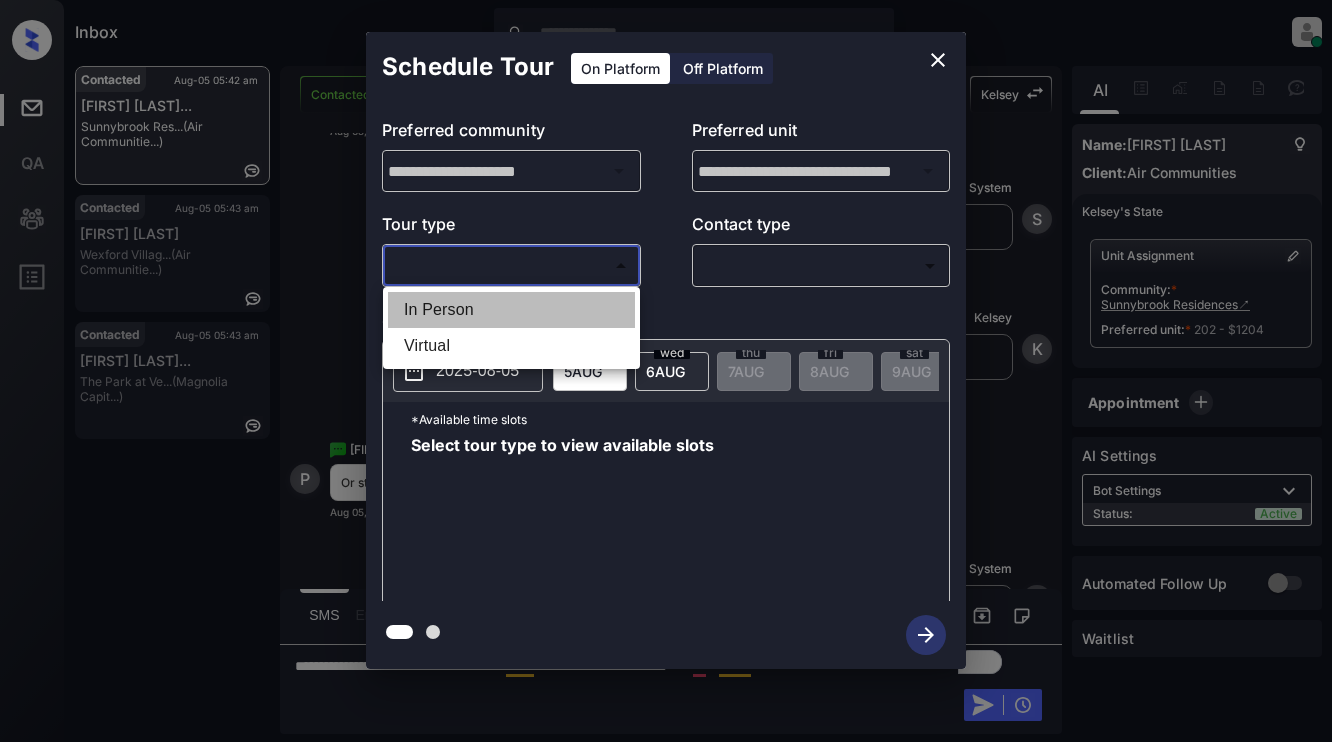 click on "In Person" at bounding box center [511, 310] 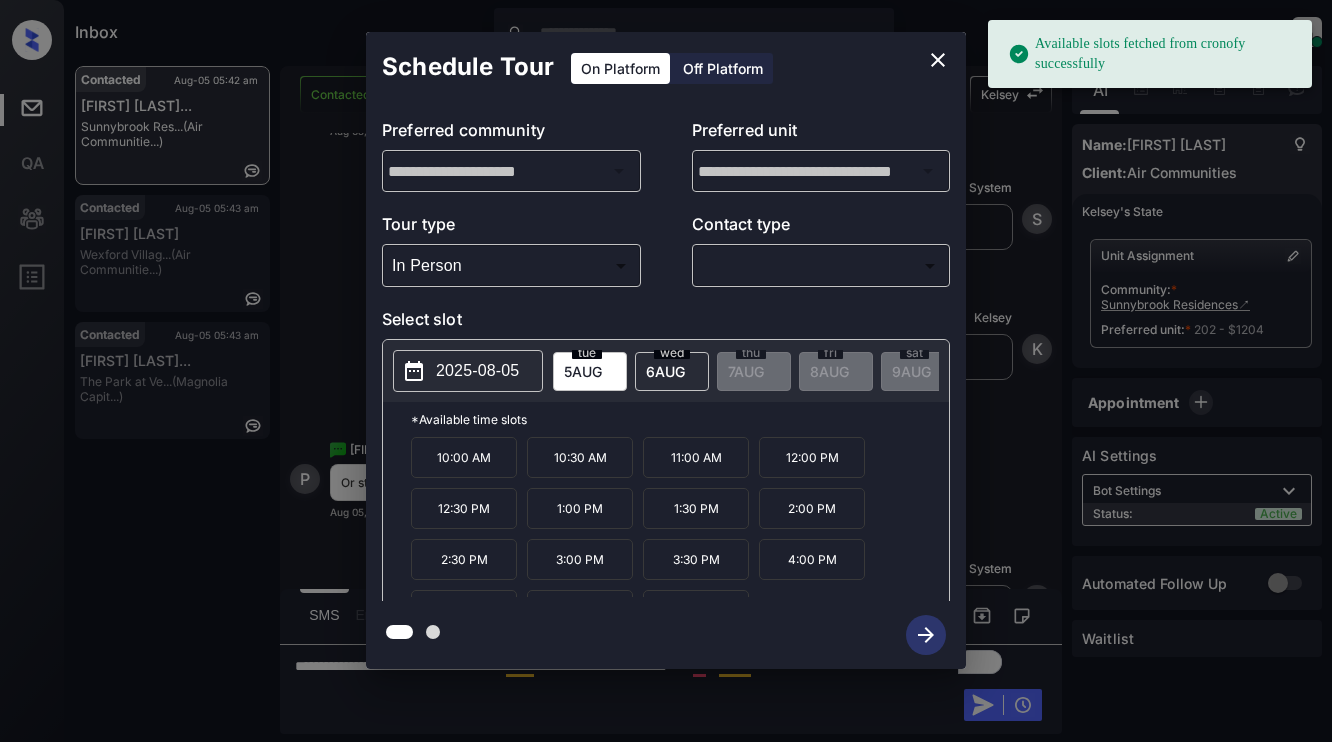 click on "2025-08-05" at bounding box center (477, 371) 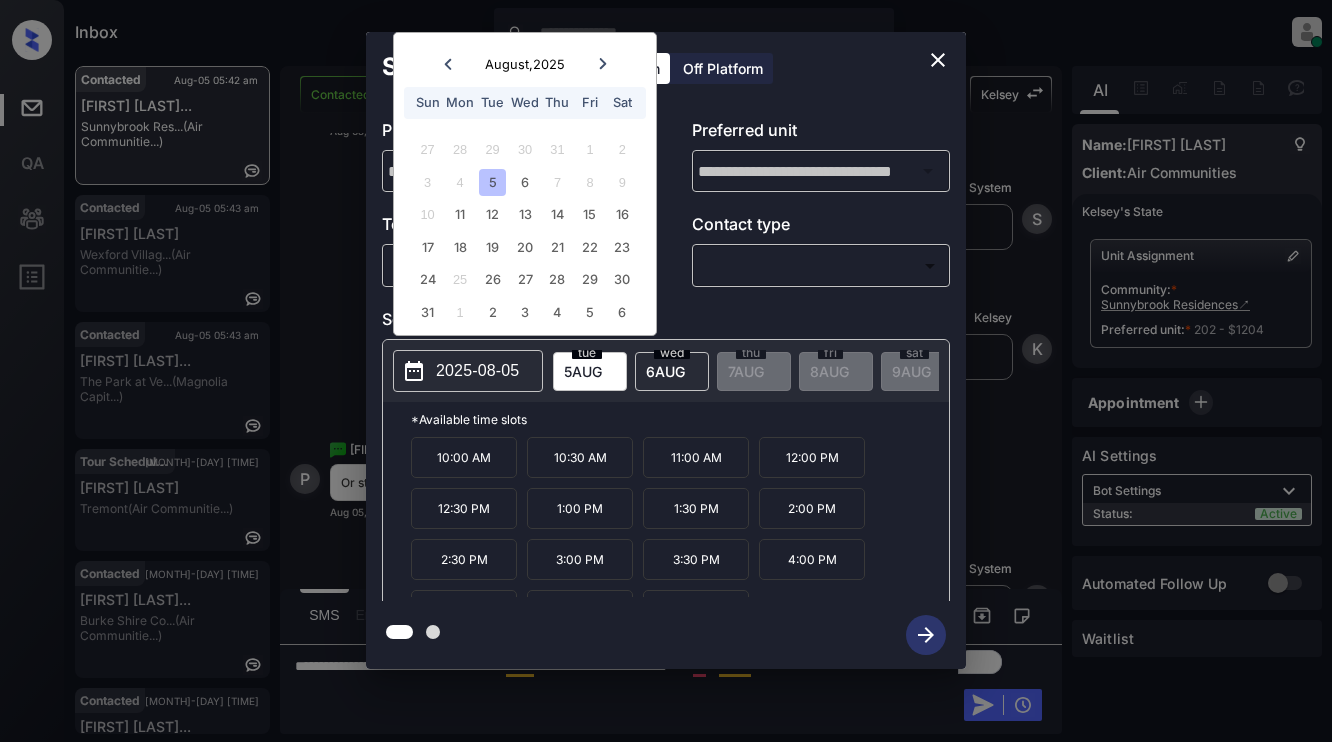 click 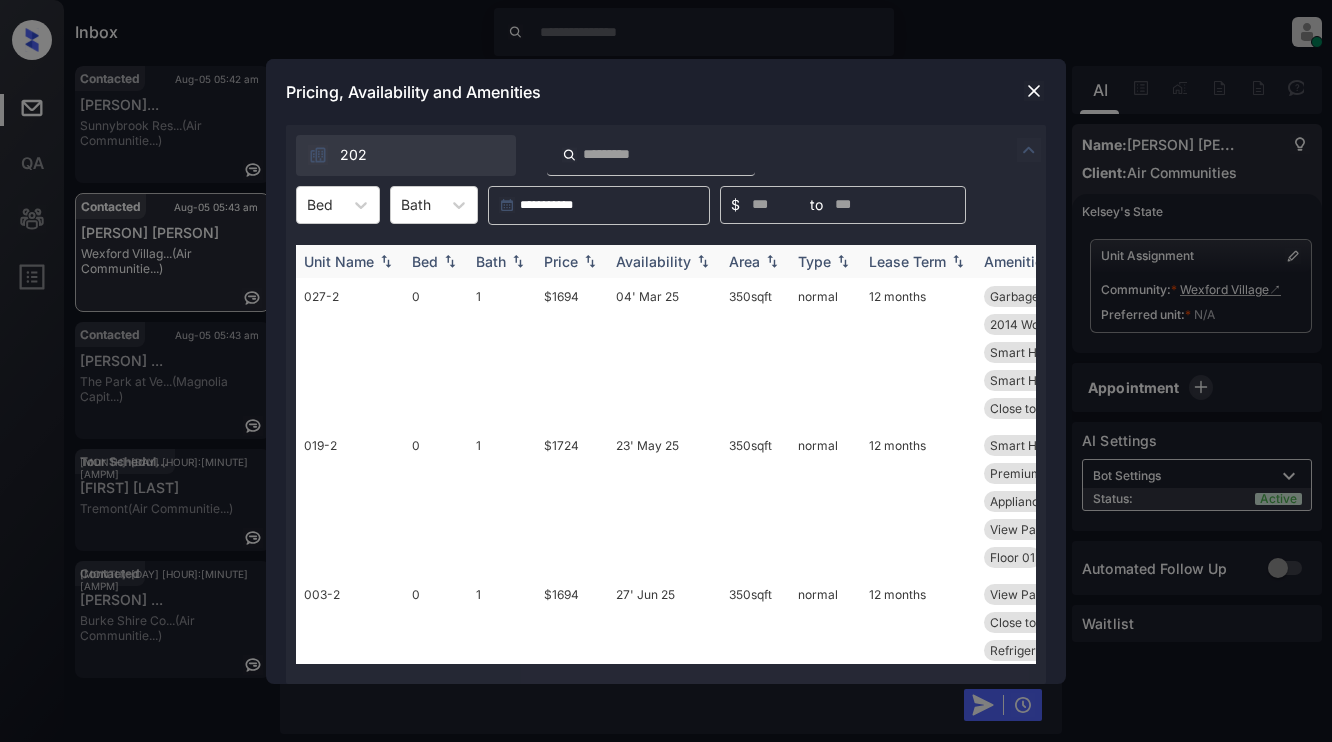scroll, scrollTop: 0, scrollLeft: 0, axis: both 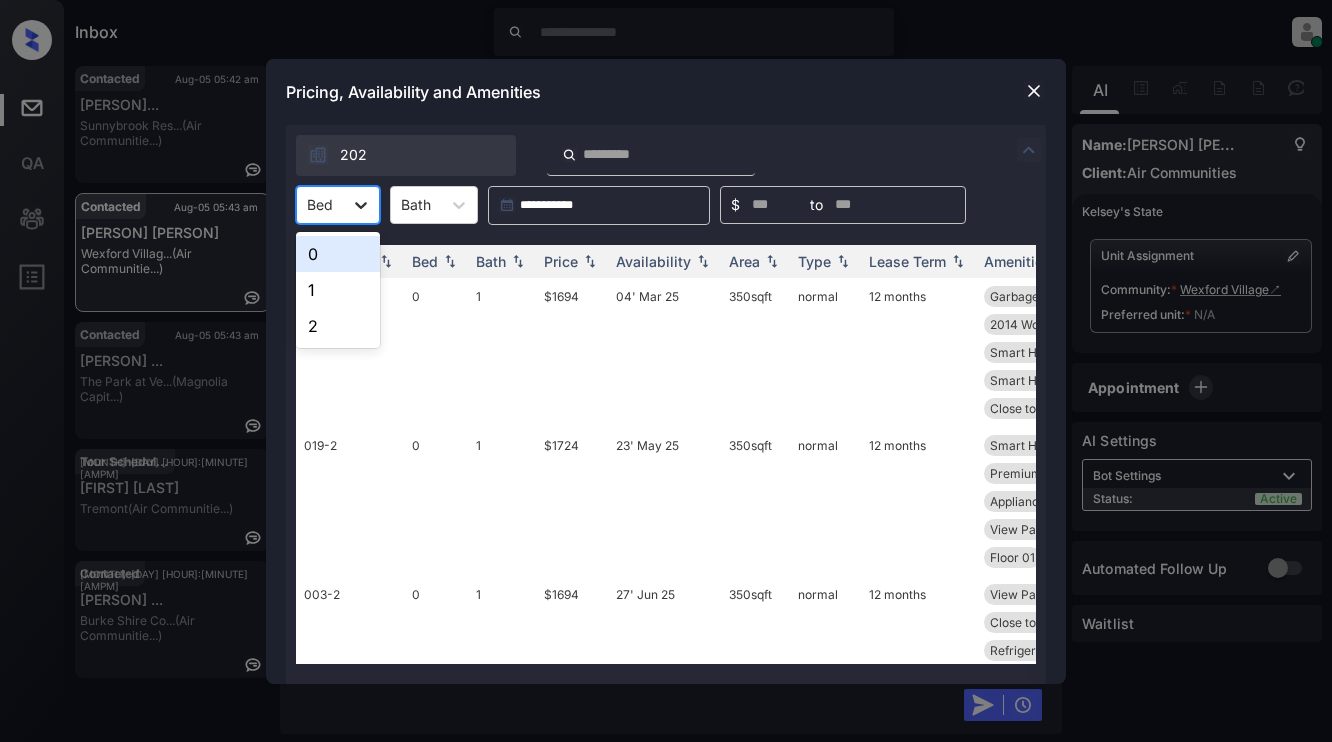 click at bounding box center (361, 205) 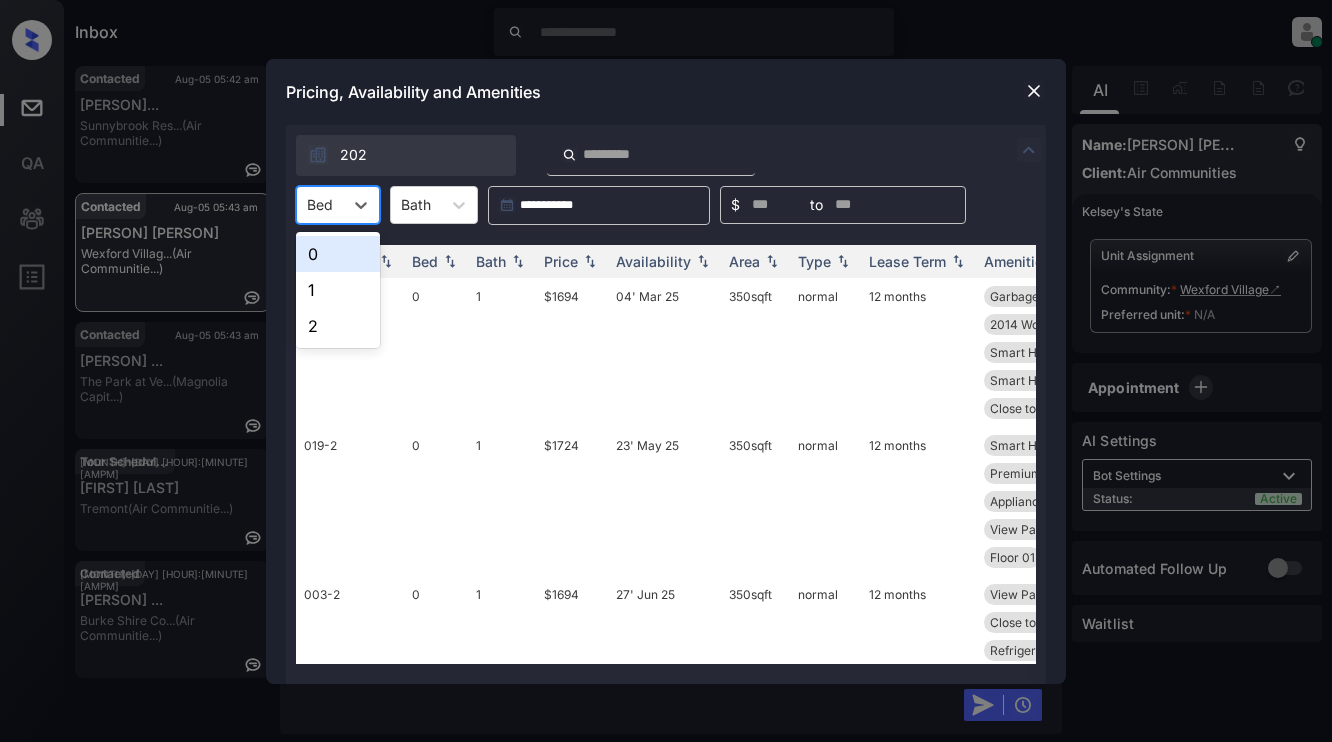 click on "0" at bounding box center (338, 254) 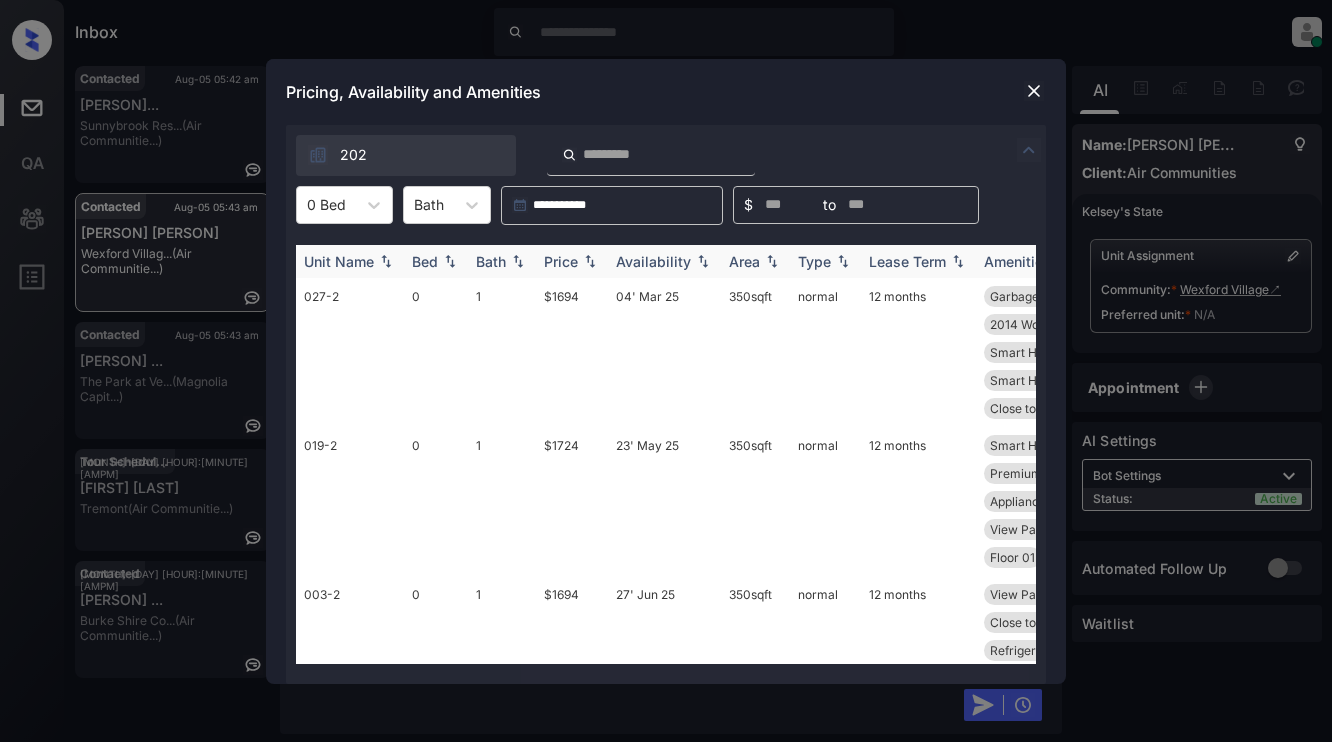 click on "Price" at bounding box center [561, 261] 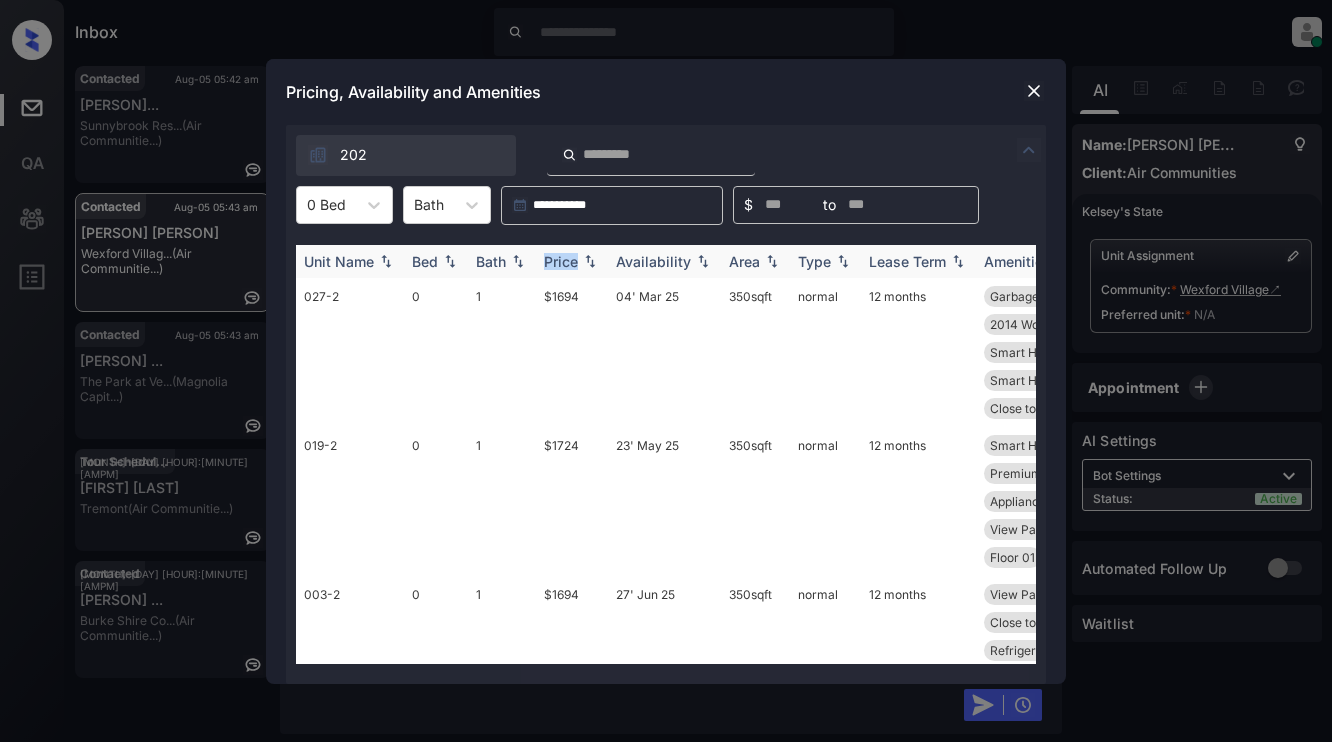 click on "Price" at bounding box center [561, 261] 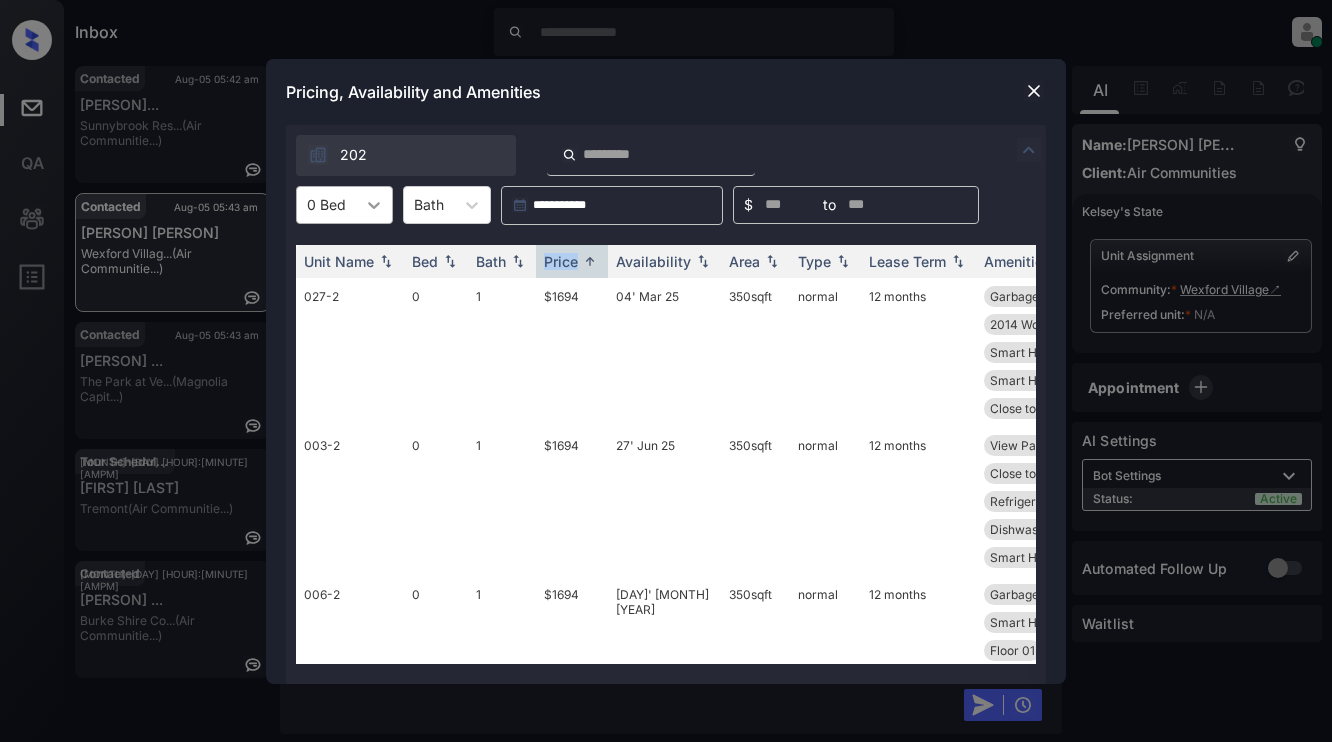click at bounding box center [374, 205] 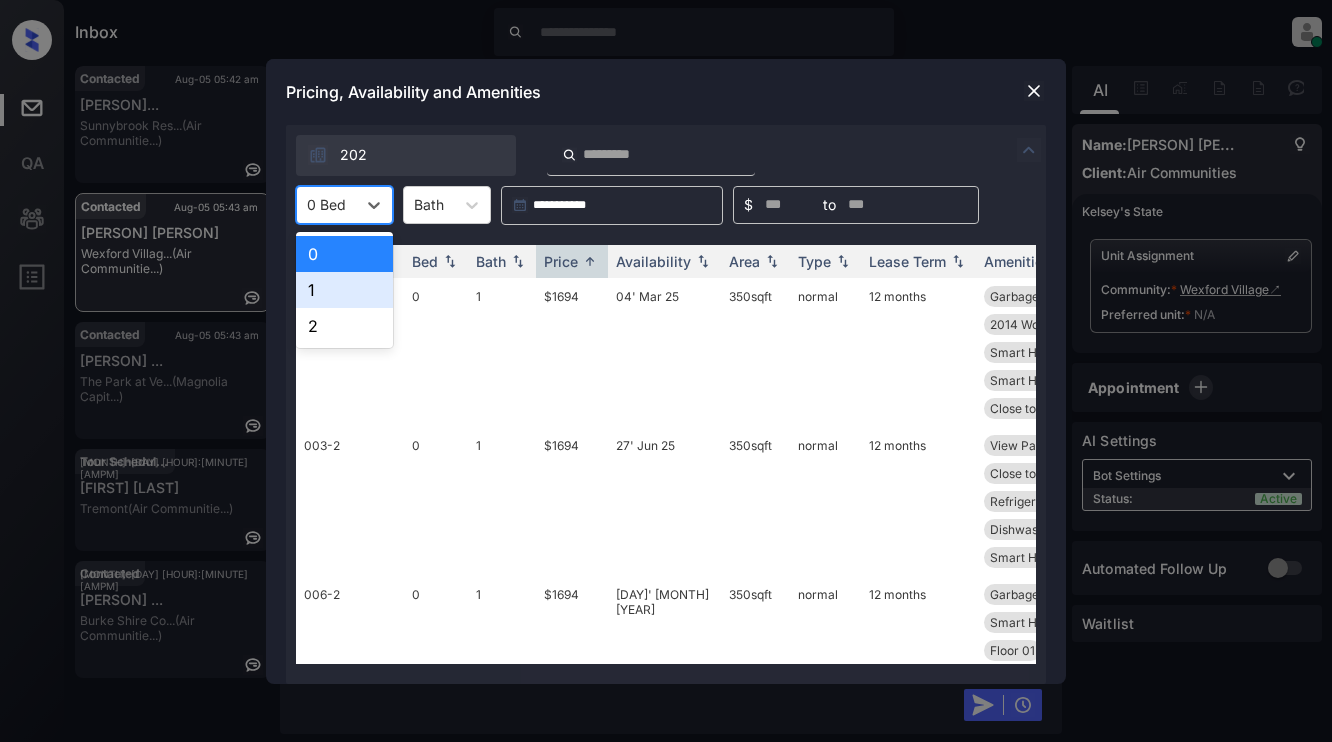 click on "1" at bounding box center (344, 290) 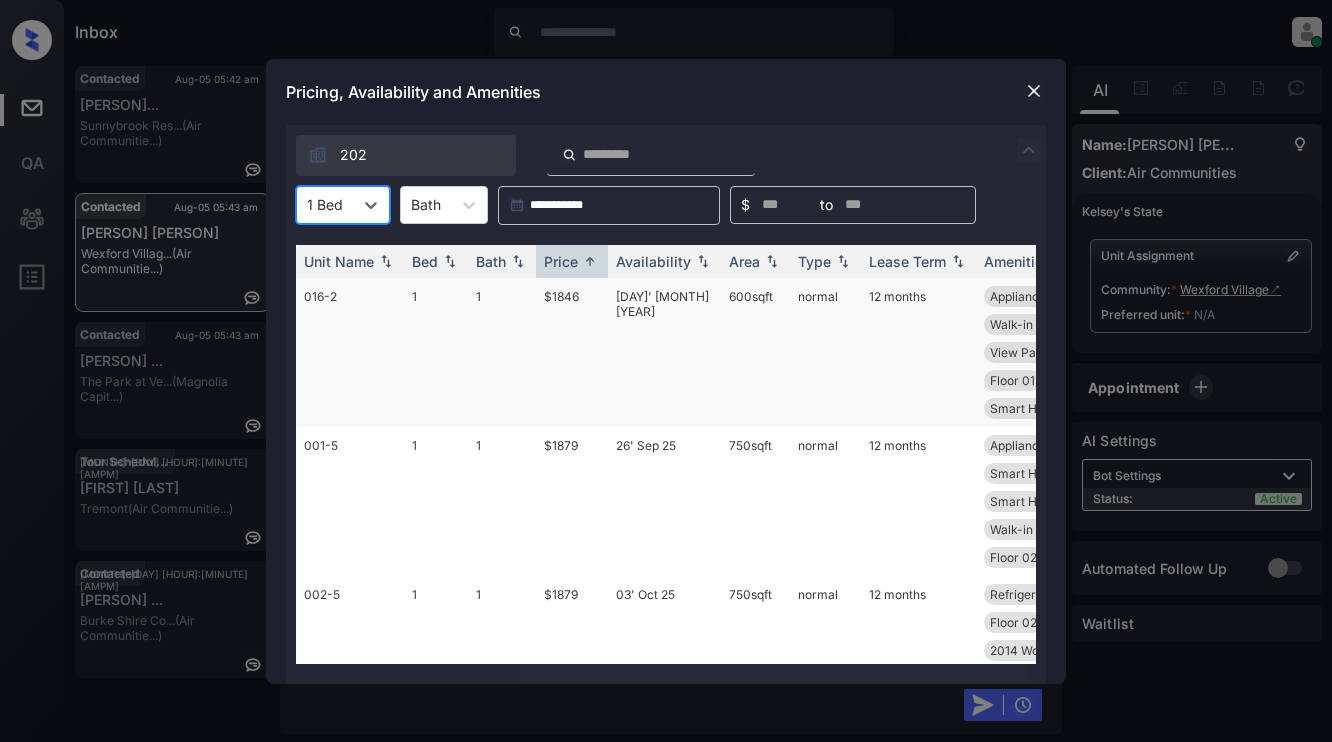 click on "$1846" at bounding box center [572, 352] 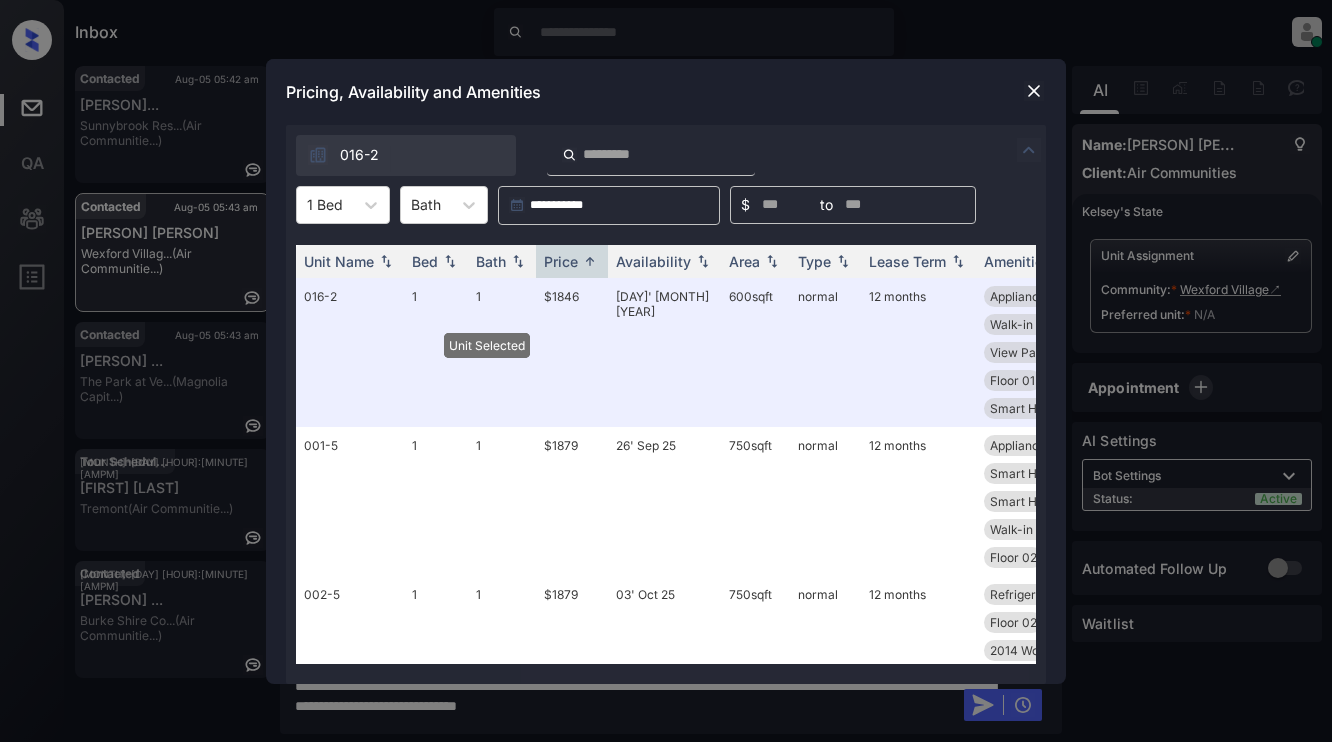 click at bounding box center [1034, 91] 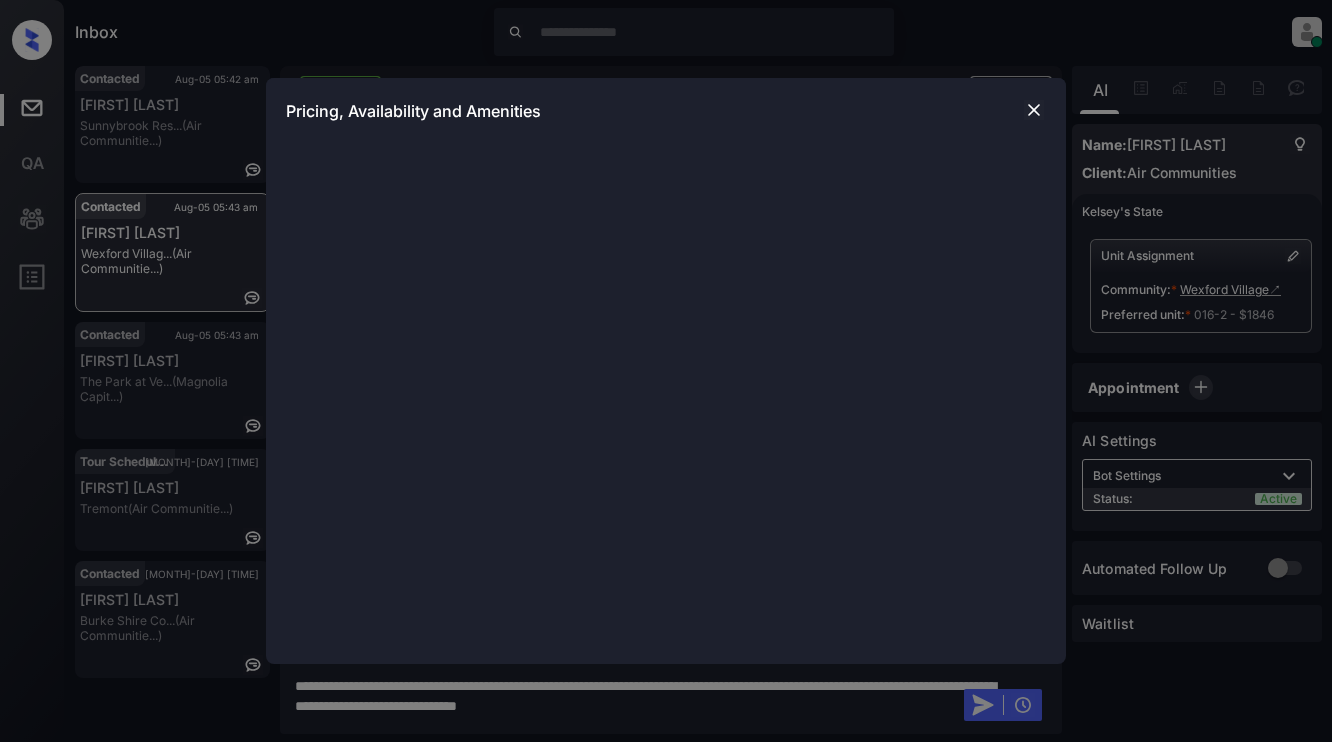 scroll, scrollTop: 0, scrollLeft: 0, axis: both 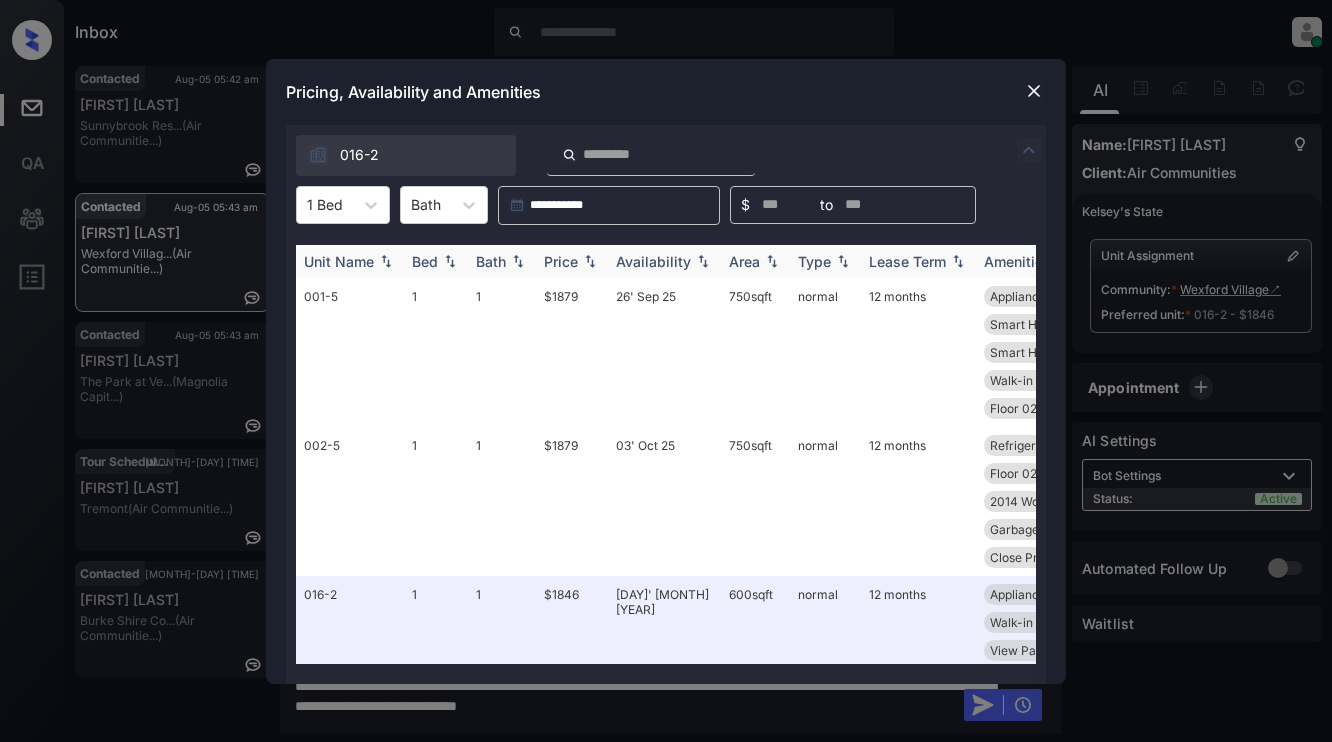 click at bounding box center (590, 261) 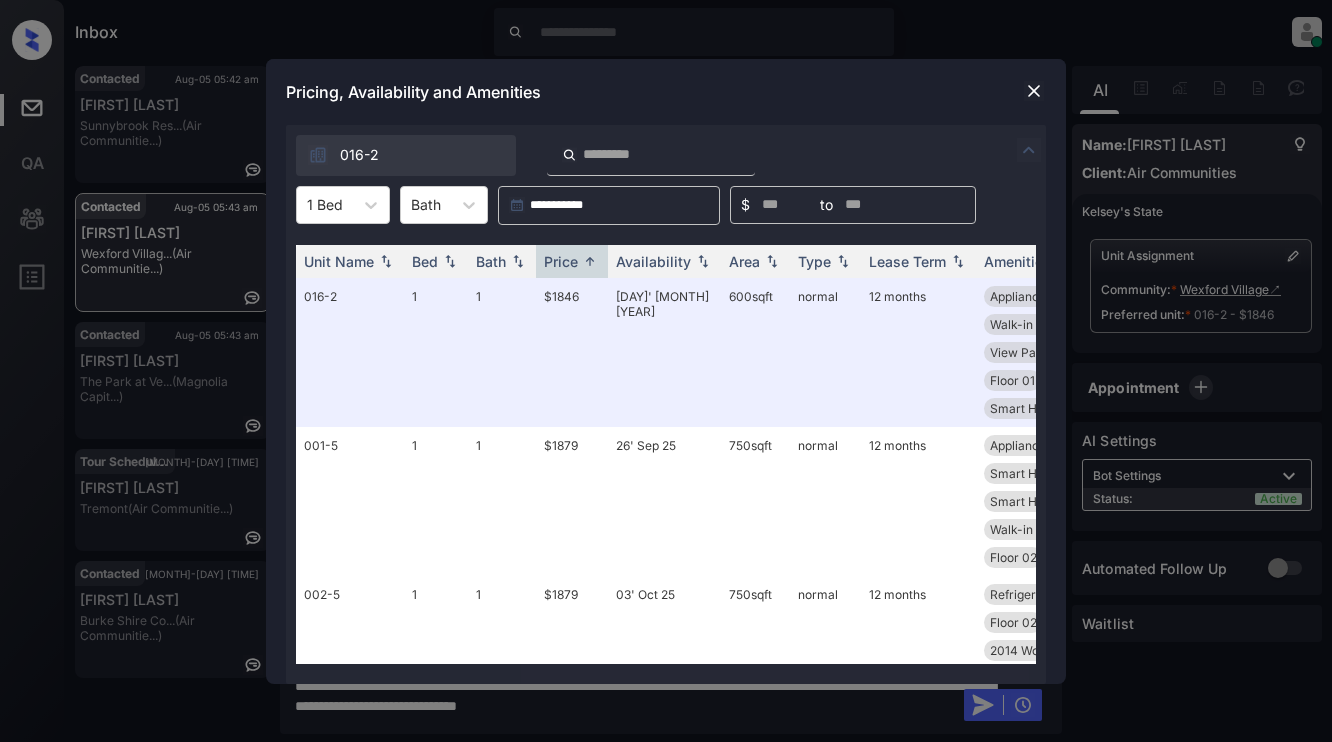 click on "Pricing, Availability and Amenities" at bounding box center (666, 92) 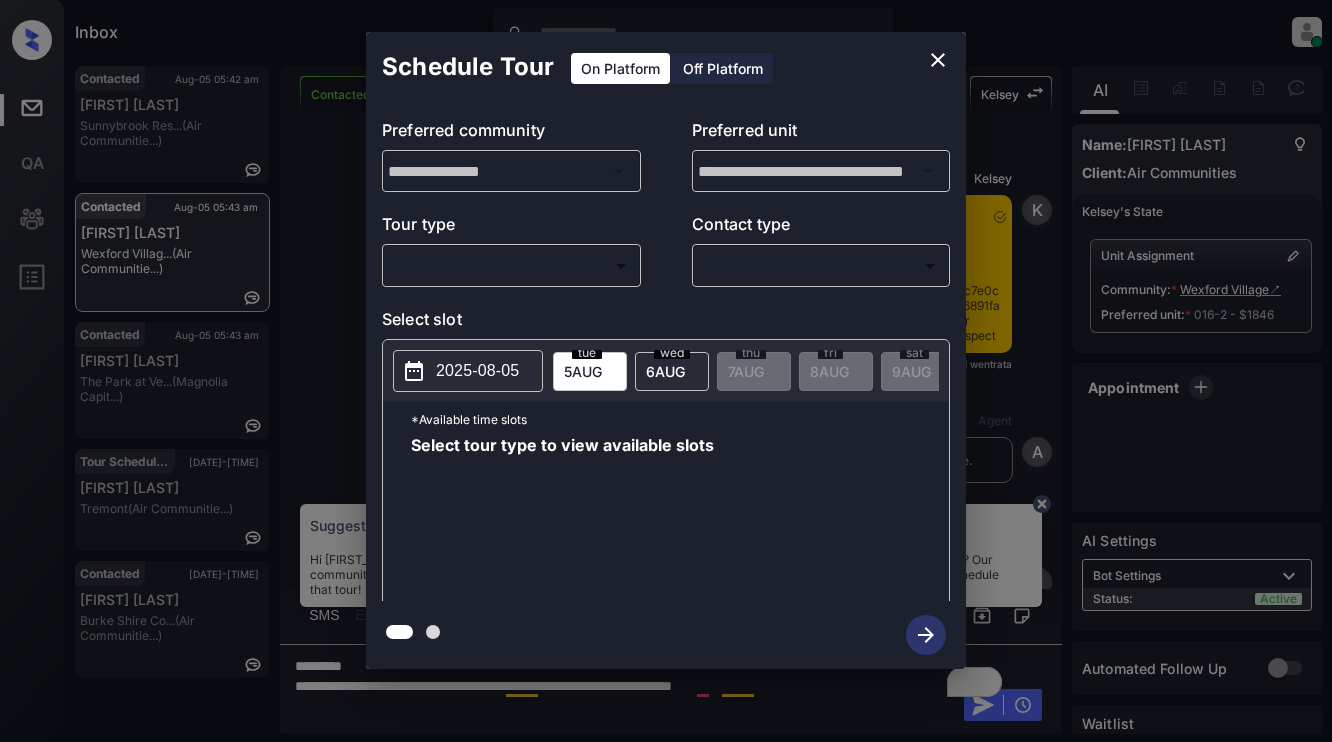 scroll, scrollTop: 0, scrollLeft: 0, axis: both 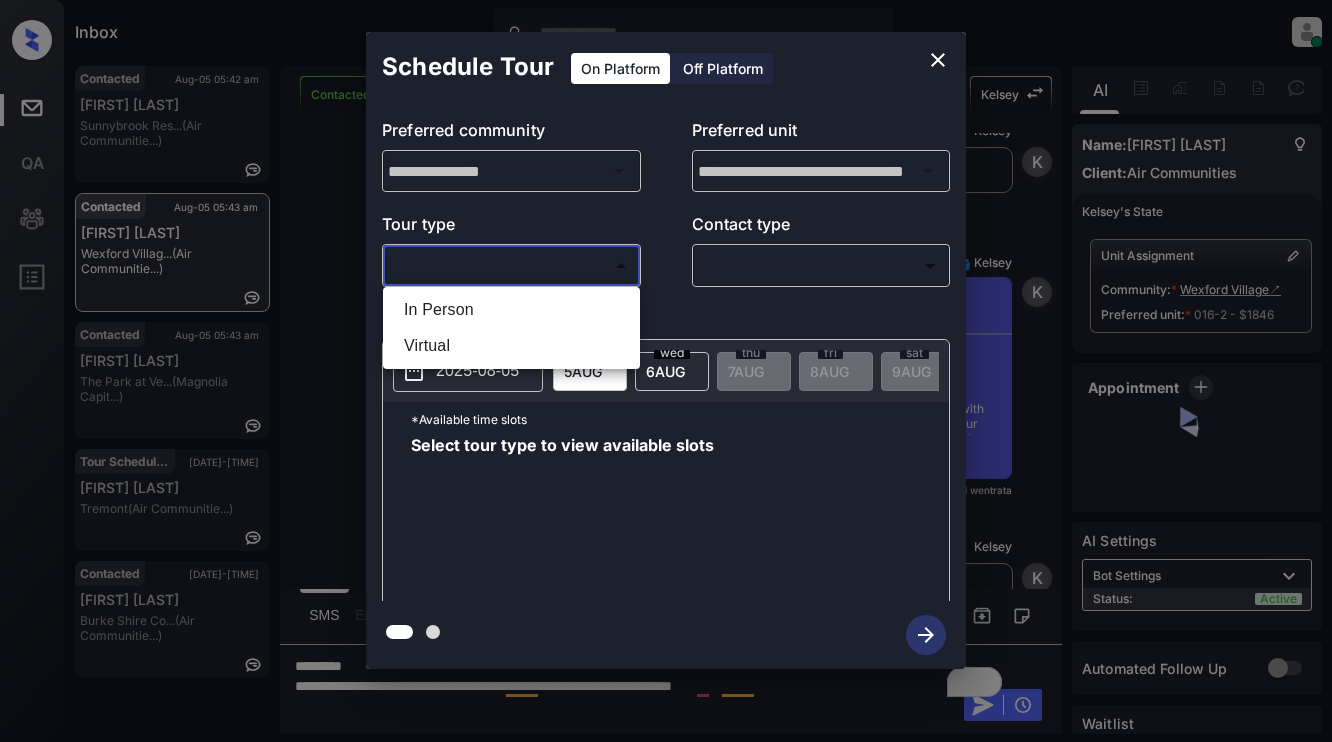 click on "Inbox Dominic Ceralde Online Set yourself   offline Set yourself   on break Profile Switch to  light  mode Sign out Contacted Aug-05 05:42 am   Patricia Coope... Sunnybrook Res...  (Air Communitie...) Contacted Aug-05 05:43 am   Abbey amaral Wexford Villag...  (Air Communitie...) Contacted Aug-05 05:43 am   Jazmin Burguen... The Park at Ve...  (Magnolia Capit...) Tour Scheduled Aug-05 05:46 am   Cece Coleman Tremont  (Air Communitie...) Contacted Aug-05 05:47 am   Rachel  Peters... Burke Shire Co...  (Air Communitie...) Contacted Lost Lead Sentiment: Angry Upon sliding the acknowledgement:  Lead will move to lost stage. * ​ SMS and call option will be set to opt out. AFM will be turned off for the lead. Kelsey New Message Kelsey Notes Note:  - Paste this link into your browser to view Kelsey’s conversation with the prospect Aug 05, 2025 05:33 am  Sync'd w  entrata K New Message" at bounding box center [666, 371] 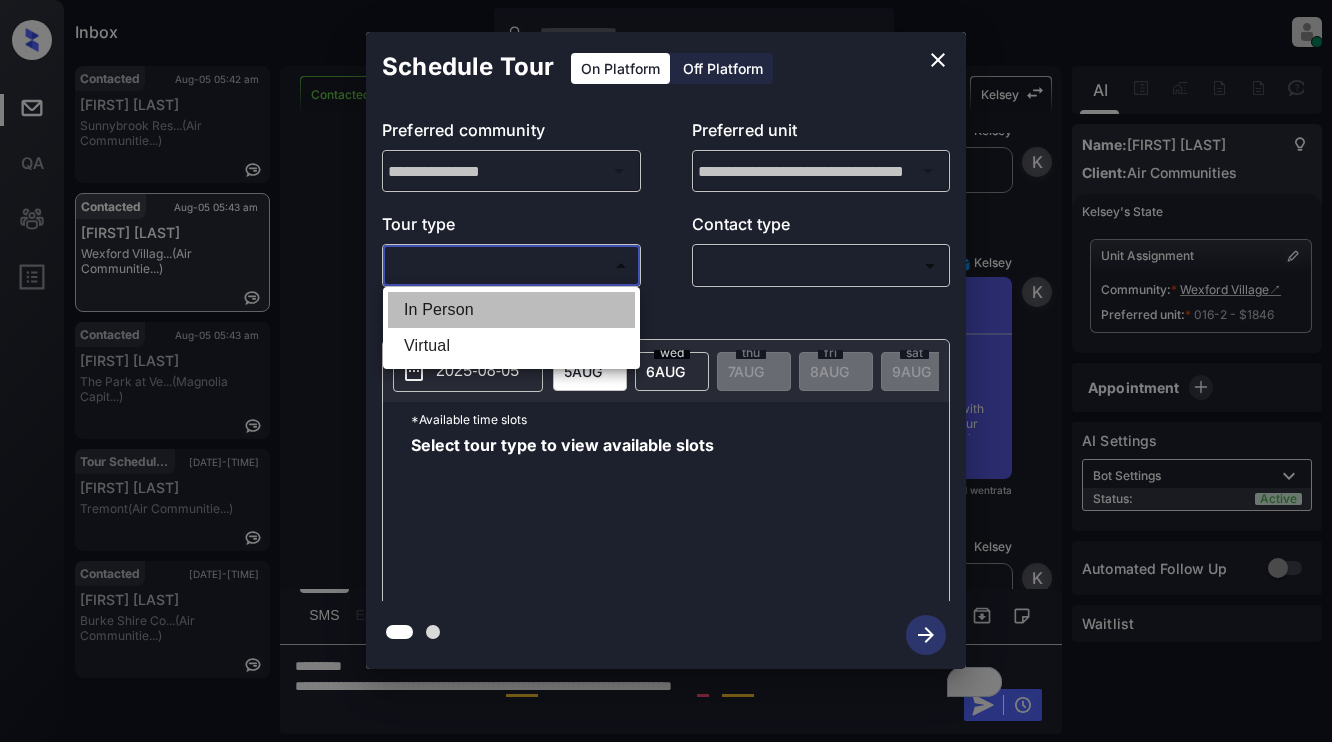 click on "In Person" at bounding box center (511, 310) 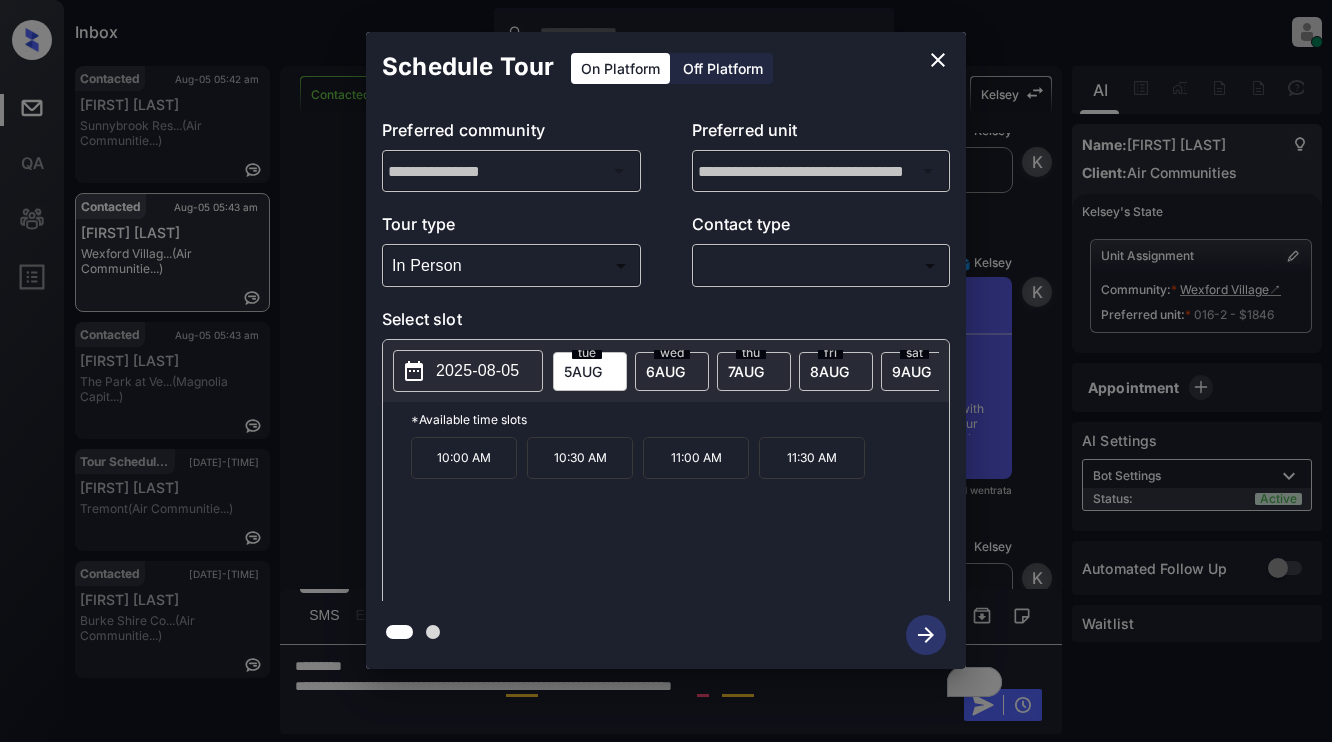 click on "6 AUG" at bounding box center (583, 371) 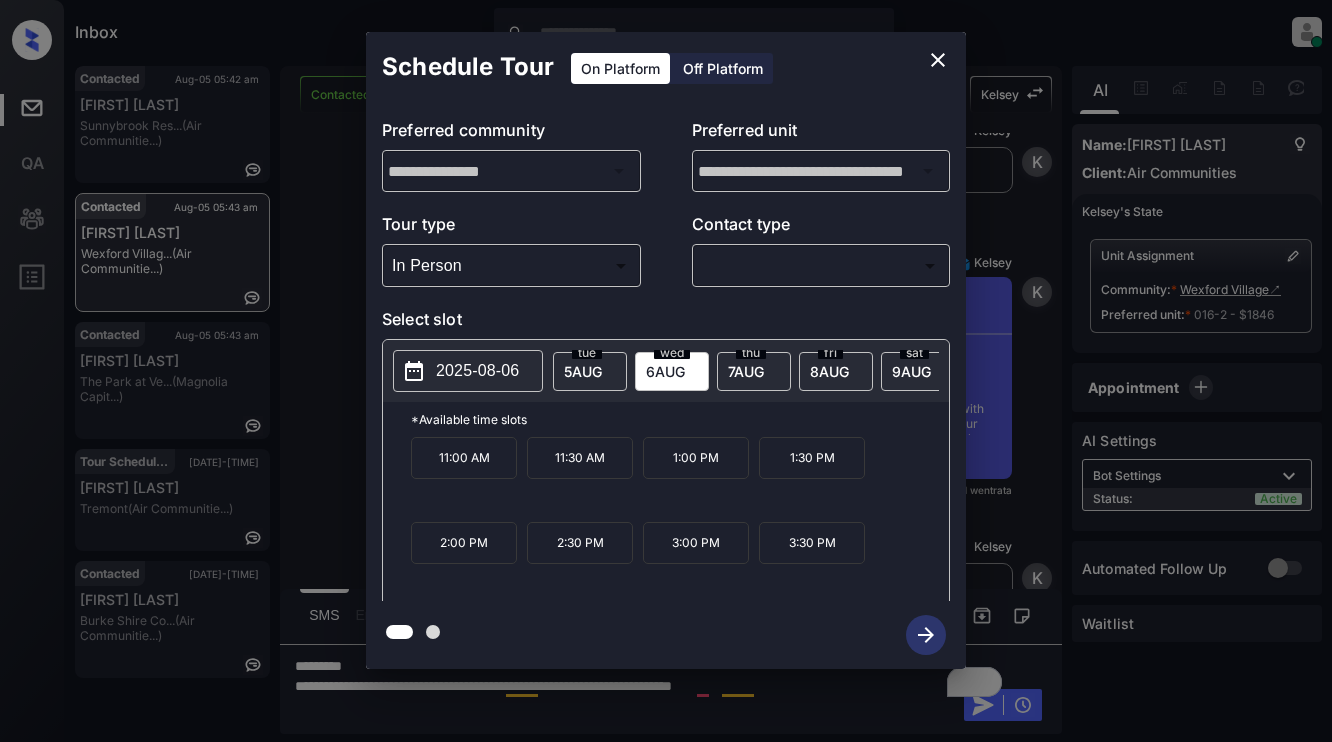 click on "7 AUG" at bounding box center [583, 371] 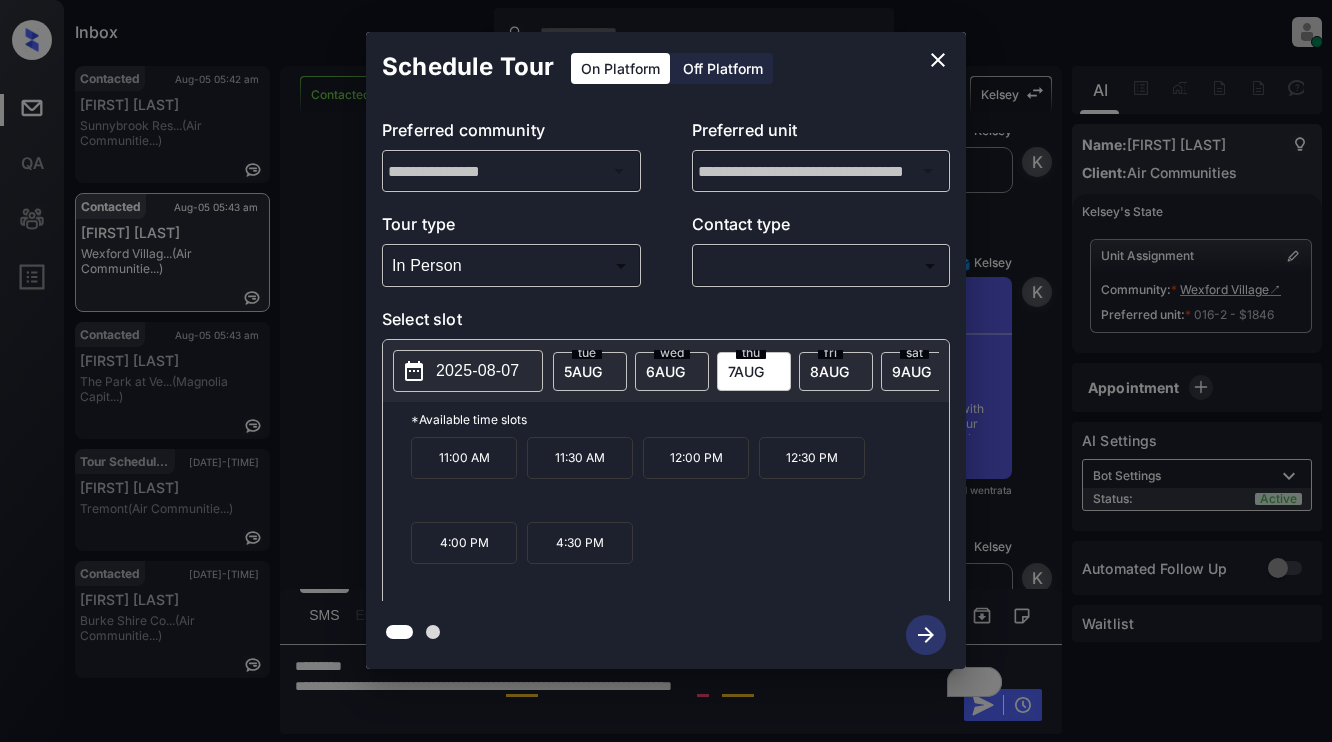 click on "8 AUG" at bounding box center [583, 371] 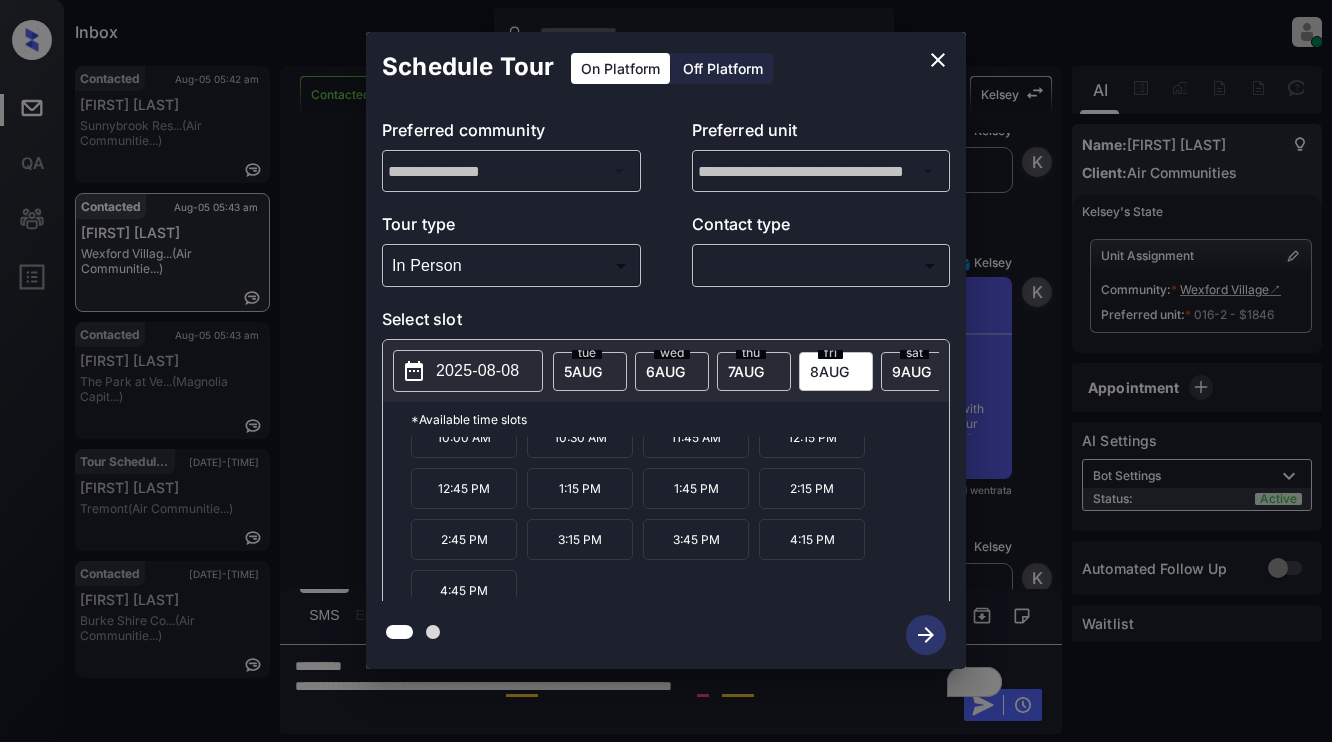 scroll, scrollTop: 34, scrollLeft: 0, axis: vertical 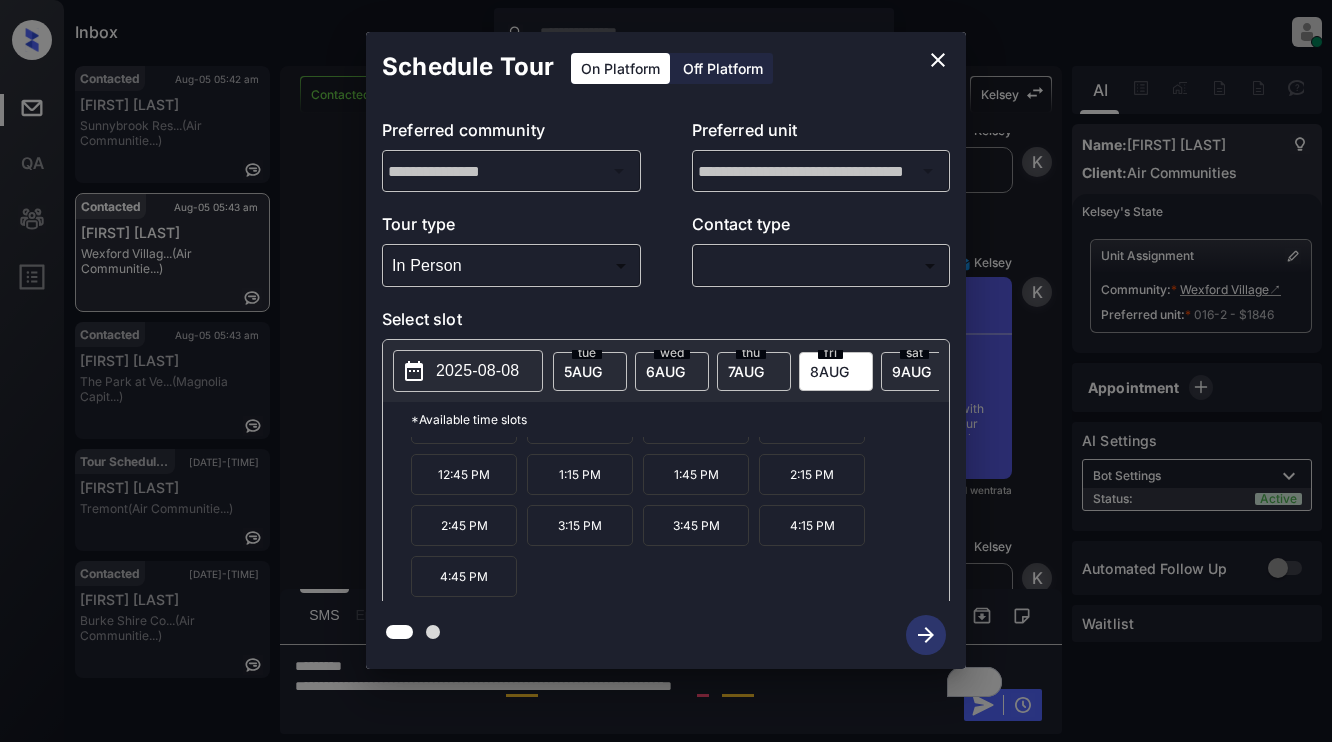 click on "2025-08-08" at bounding box center (468, 371) 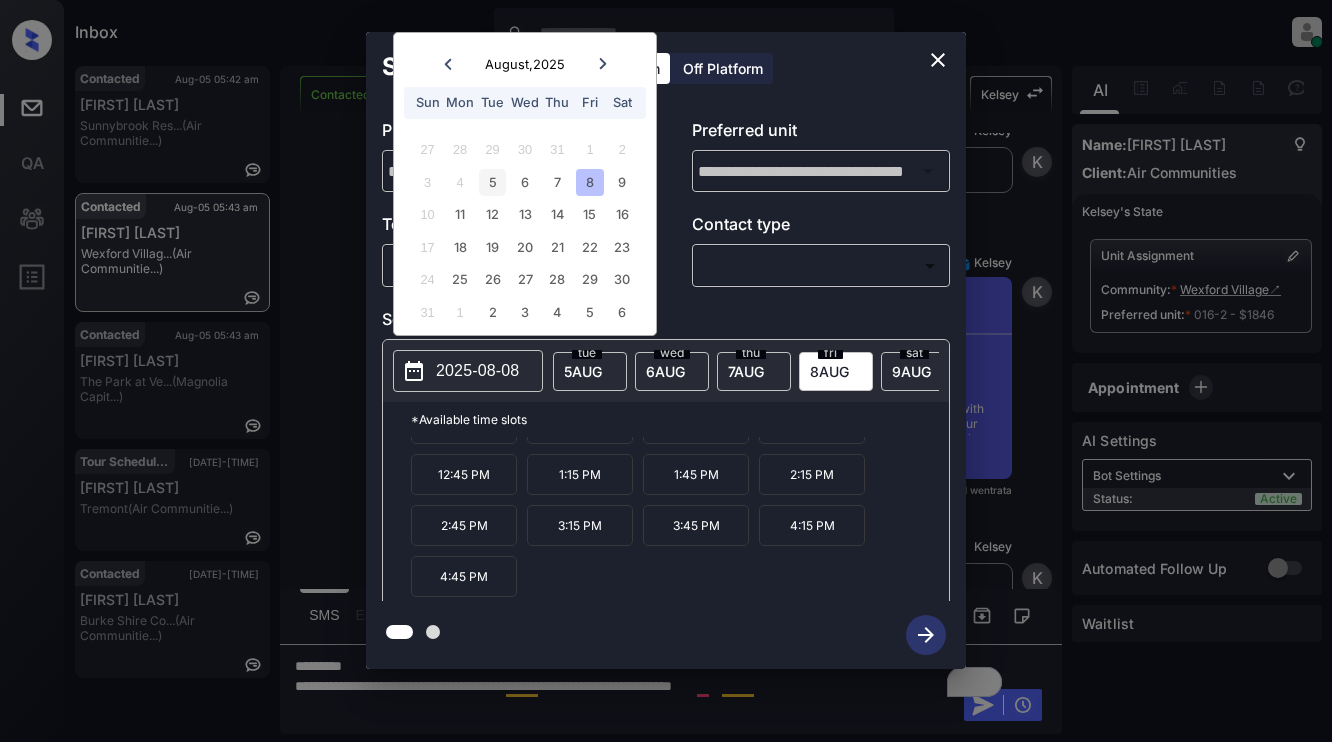 click on "5" at bounding box center [492, 182] 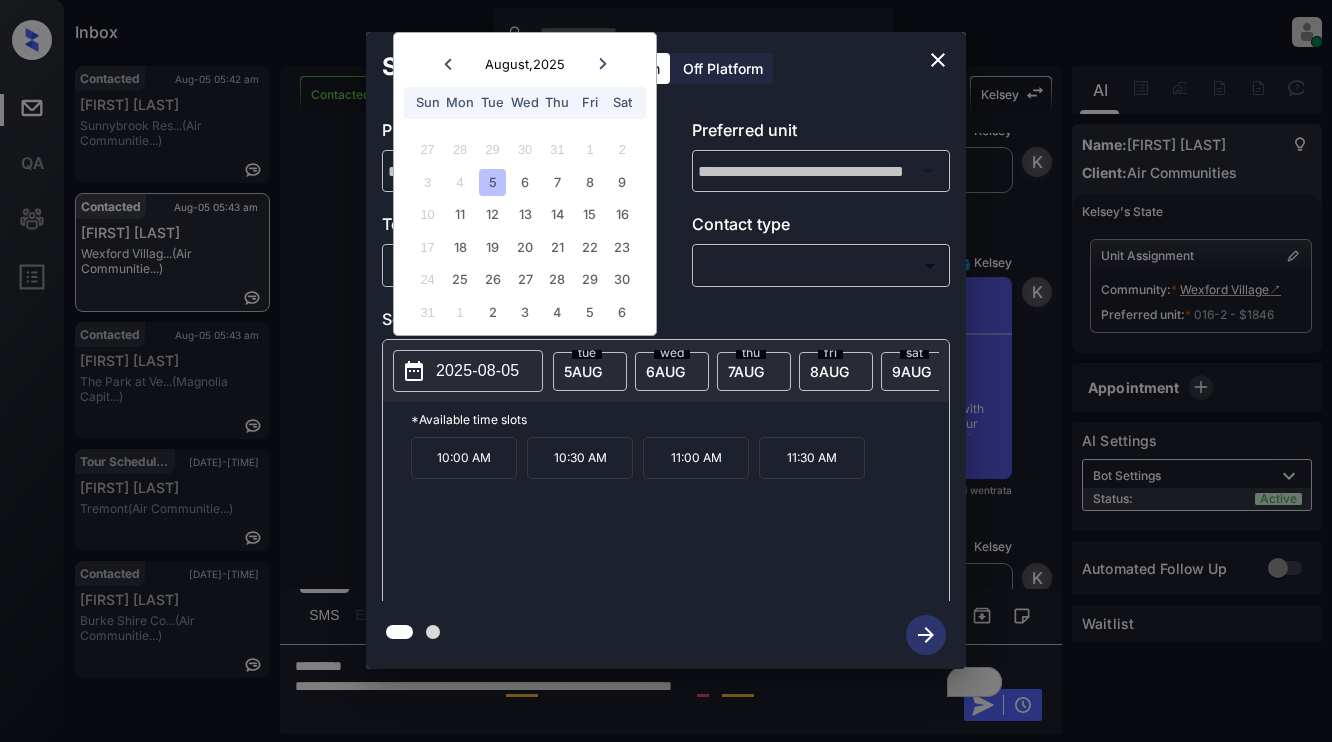 scroll, scrollTop: 0, scrollLeft: 0, axis: both 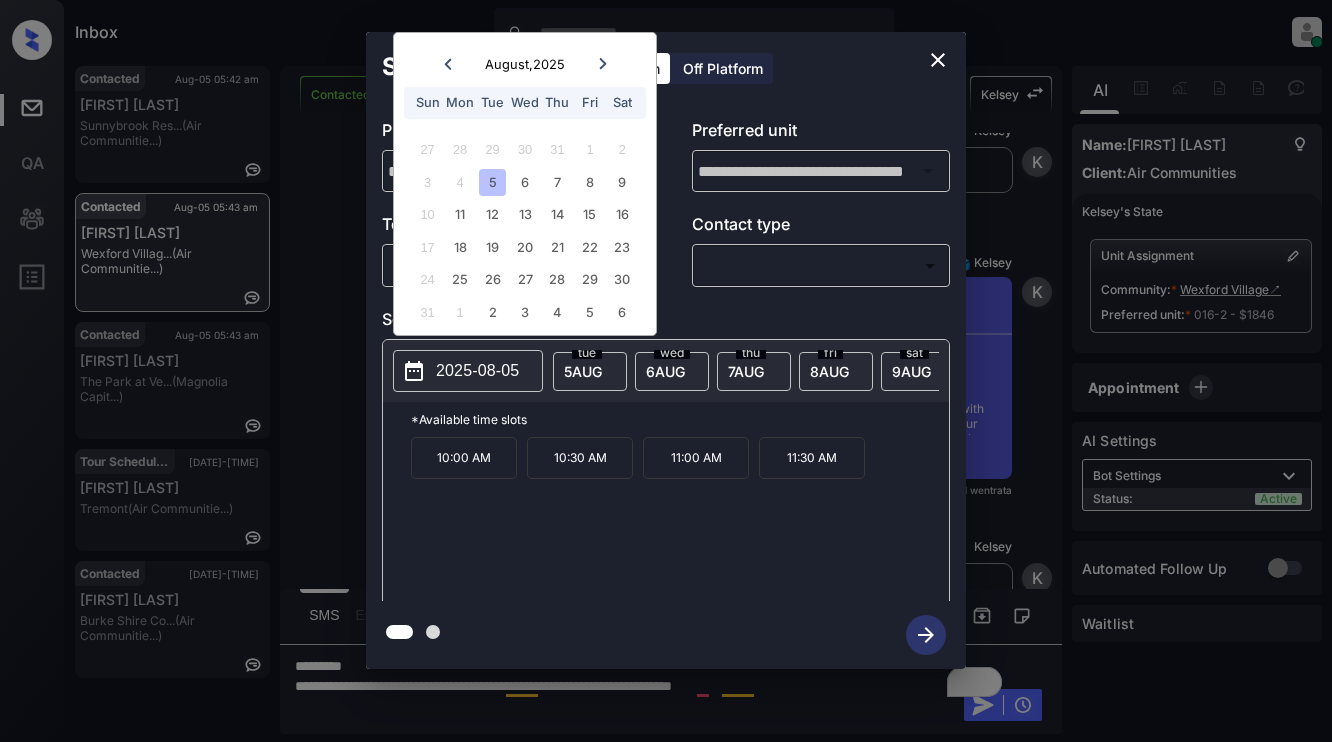 click on "[DAY] [MONTH]" at bounding box center [583, 371] 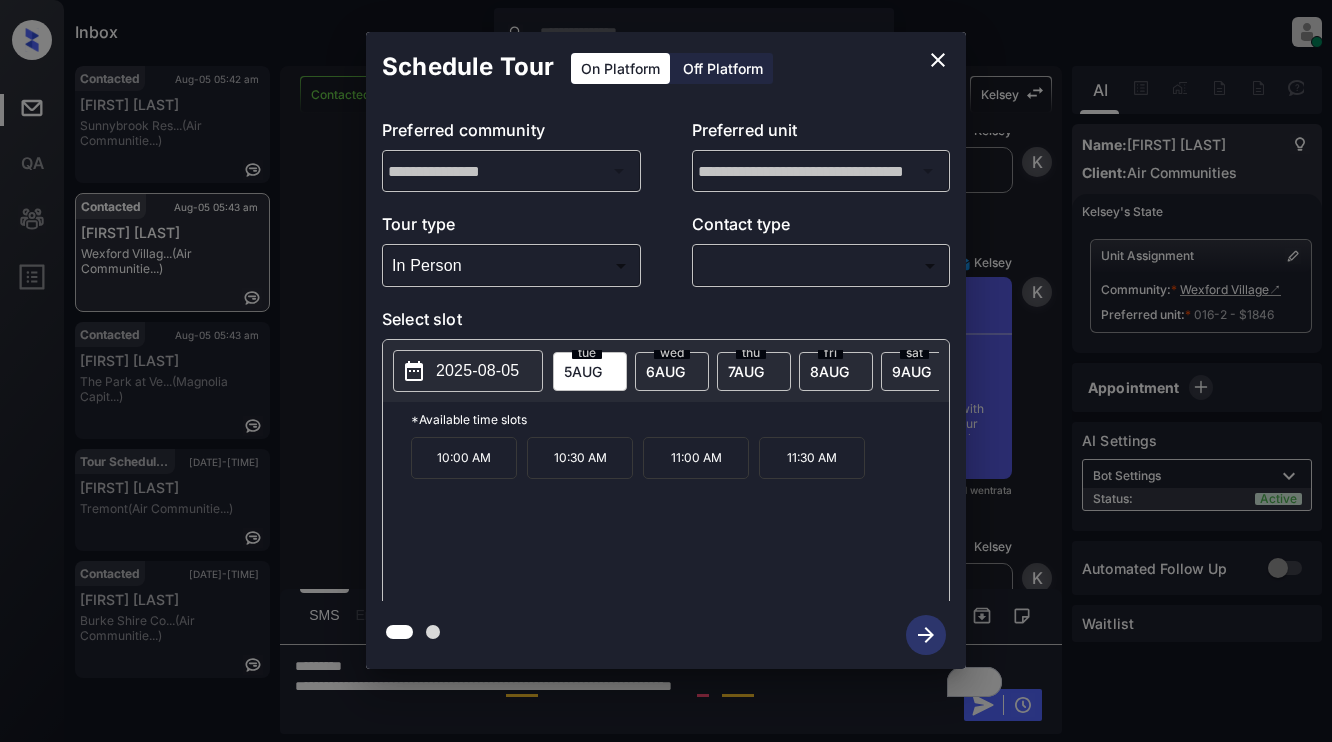 click on "6 AUG" at bounding box center (583, 371) 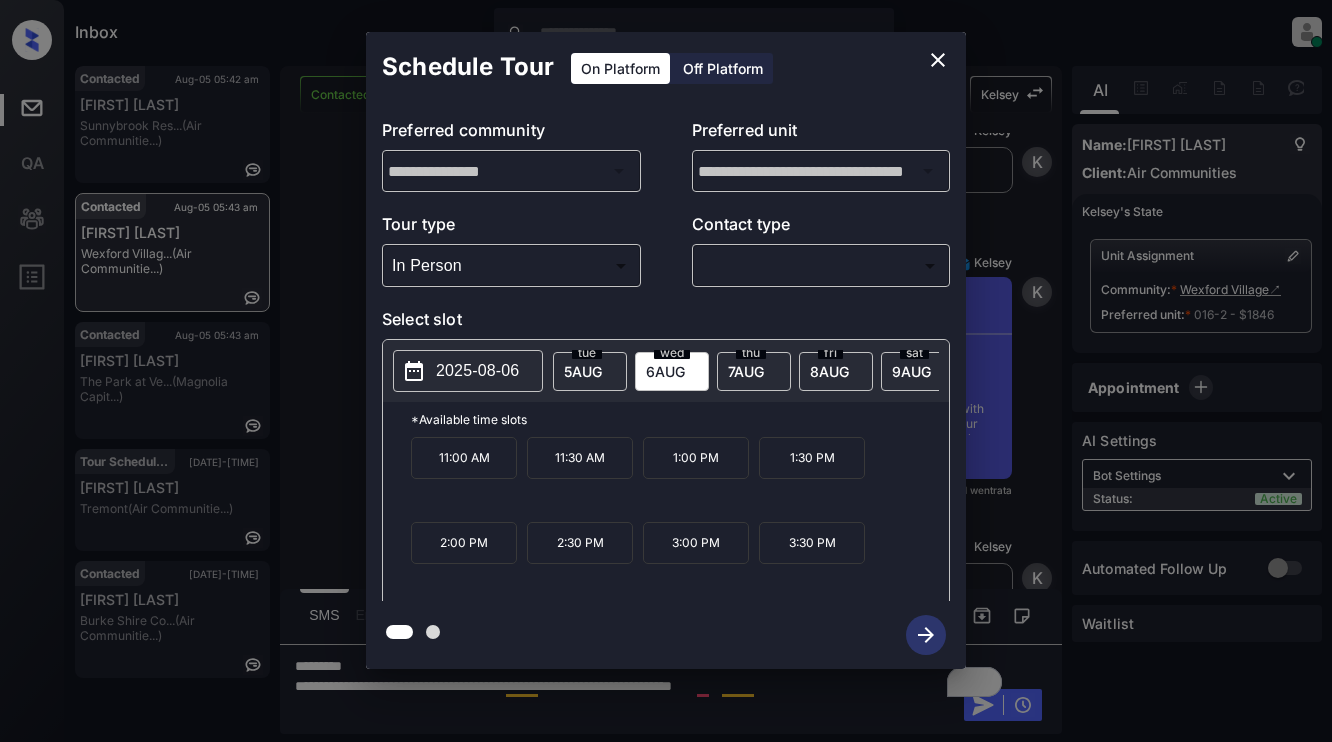 click on "7 AUG" at bounding box center (583, 371) 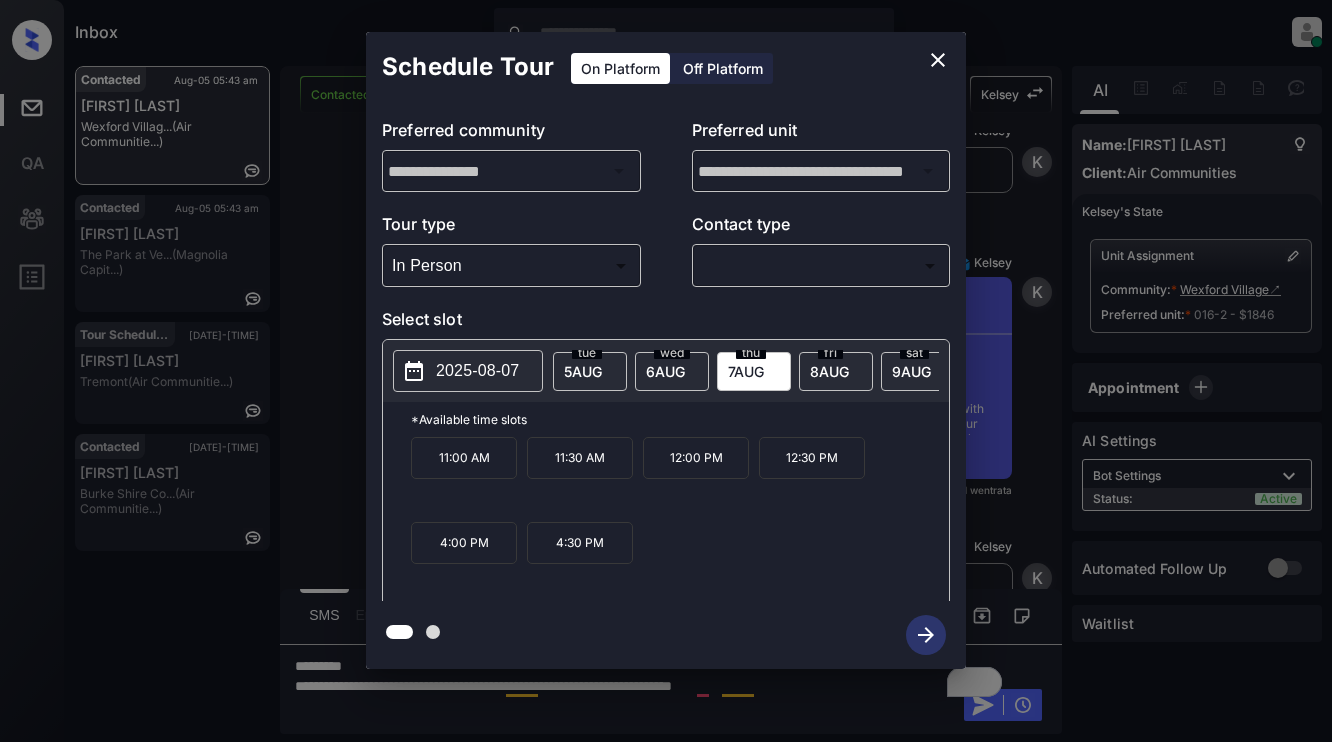 click on "fri" at bounding box center (587, 353) 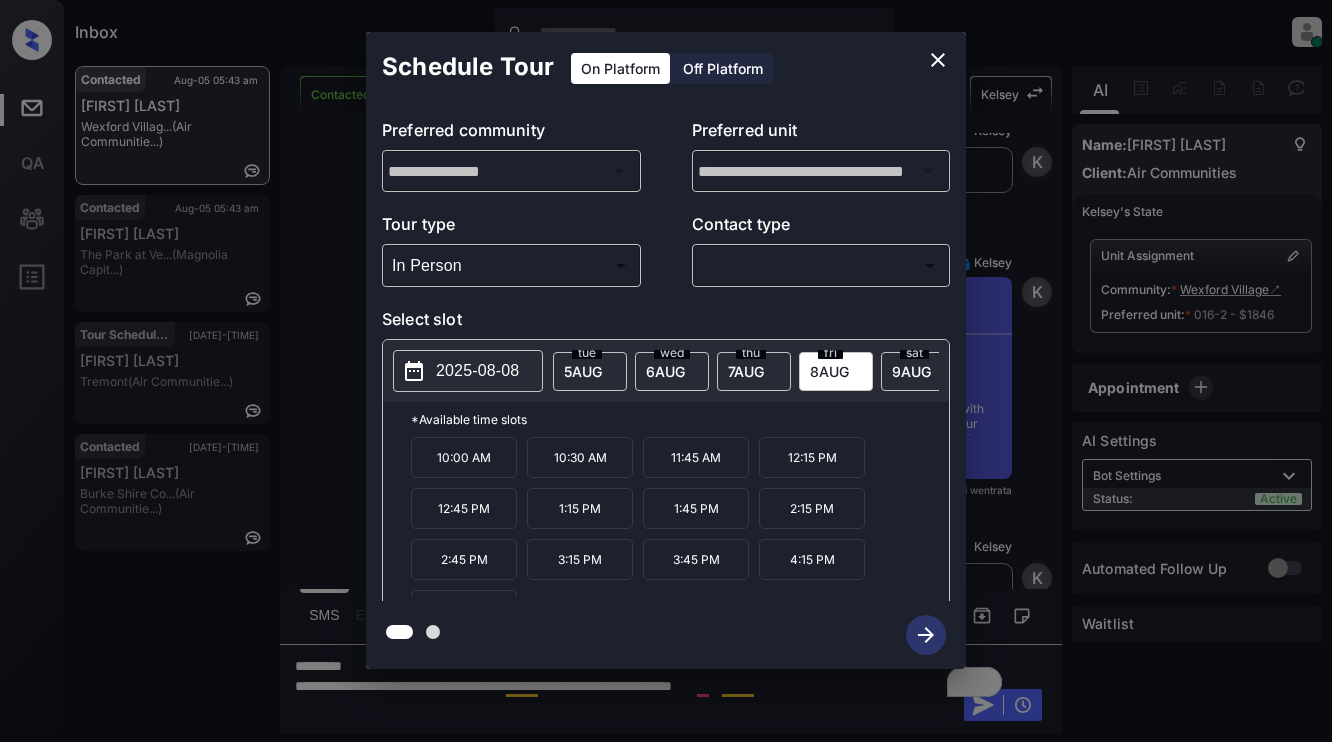 scroll, scrollTop: 34, scrollLeft: 0, axis: vertical 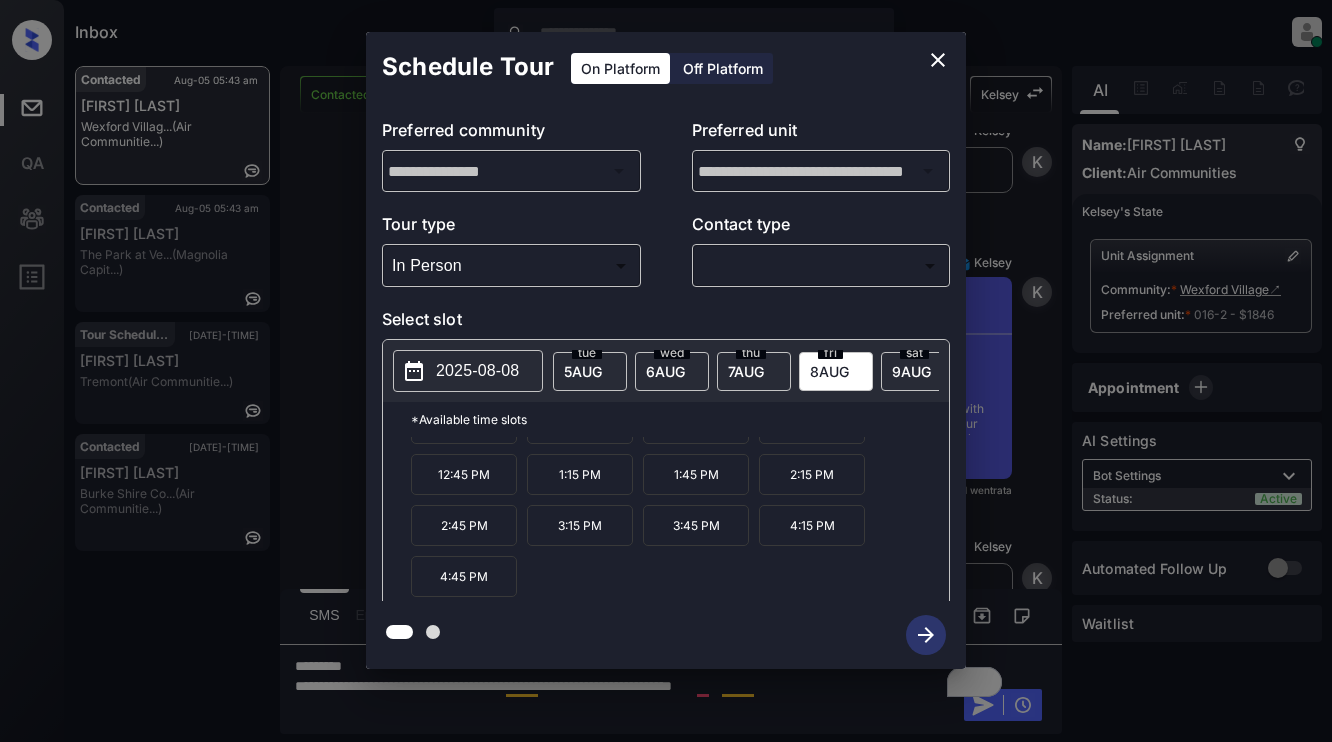 click 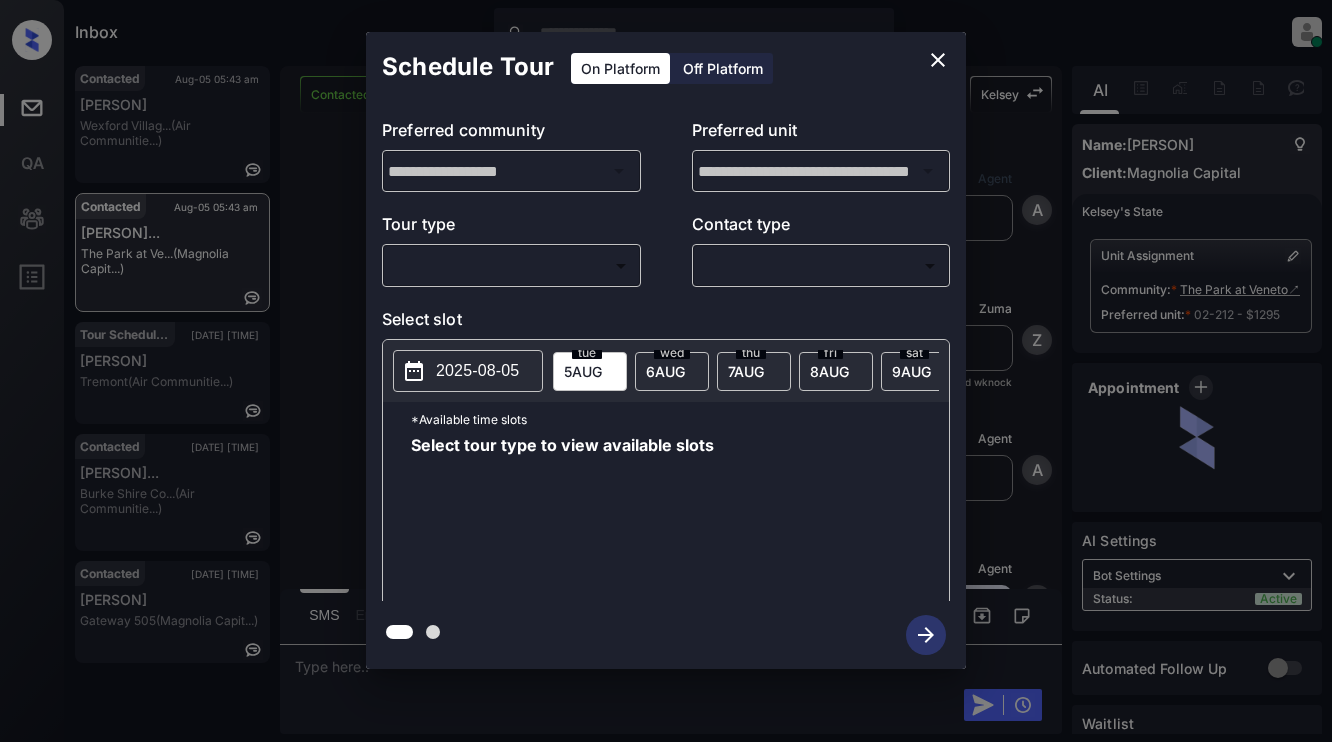 scroll, scrollTop: 0, scrollLeft: 0, axis: both 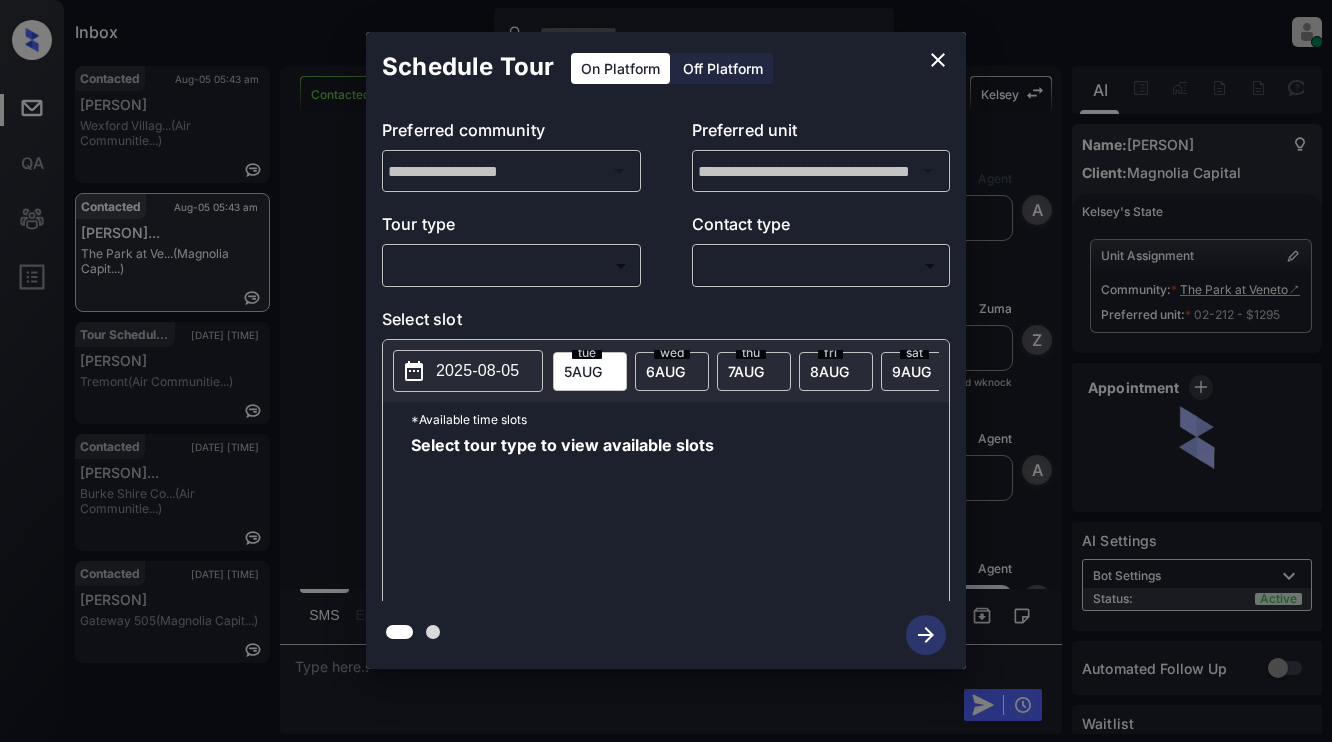 click on "Inbox [PERSON] Online Set yourself   offline Set yourself   on break Profile Switch to  light  mode Sign out Contacted [DATE] [TIME]   [PERSON] Wexford Villag...  (Air Communitie...) Contacted [DATE] [TIME]   [PERSON] The Park at Ve...  (Magnolia Capit...) Tour Scheduled [DATE] [TIME]   [PERSON] Tremont  (Air Communitie...) Contacted [DATE] [TIME]   [PERSON] Burke Shire Co...  (Air Communitie...) Contacted [DATE] [TIME]   [PERSON] Gateway 505  (Magnolia Capit...) Contacted Lost Lead Sentiment: Angry Upon sliding the acknowledgement:  Lead will move to lost stage. * ​ SMS and call option will be set to opt out. AFM will be turned off for the lead. Kelsey New Message Agent Lead created via webhook in Inbound stage. [DATE] [TIME] A New Message Zuma Lead transferred to leasing agent: kelsey [DATE] [TIME]  Sync'd w  knock Z New Message Agent AFM Request sent to Kelsey. [DATE] [TIME] A New Message Agent Notes Note: [DATE] [TIME] A K" at bounding box center (666, 371) 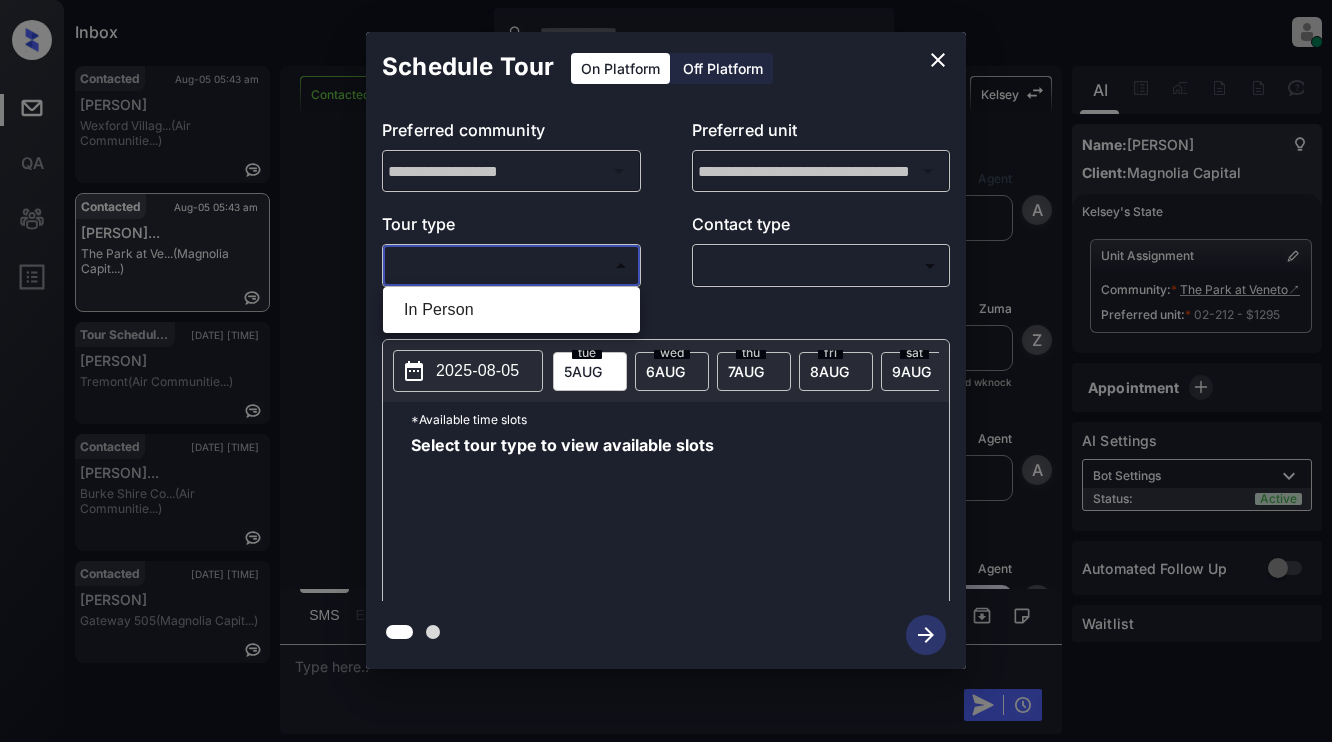 scroll, scrollTop: 2223, scrollLeft: 0, axis: vertical 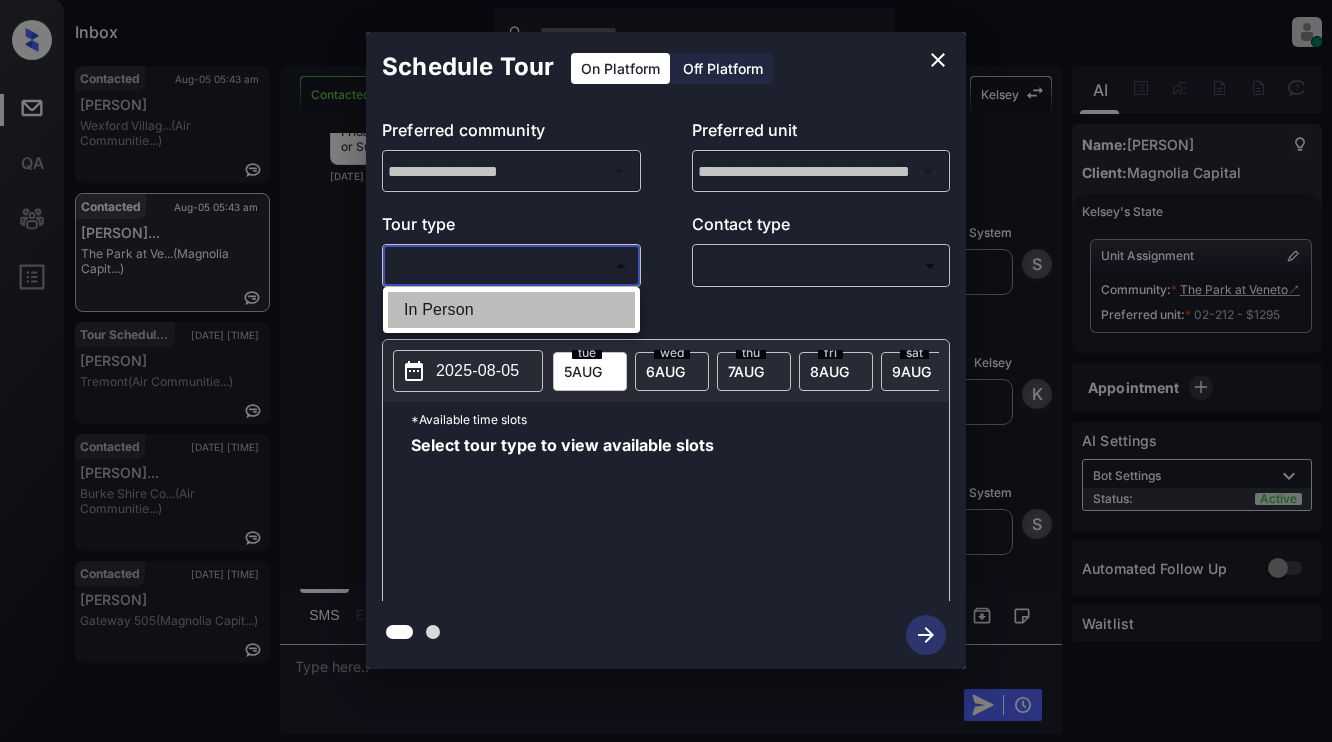 click on "In Person" at bounding box center [511, 310] 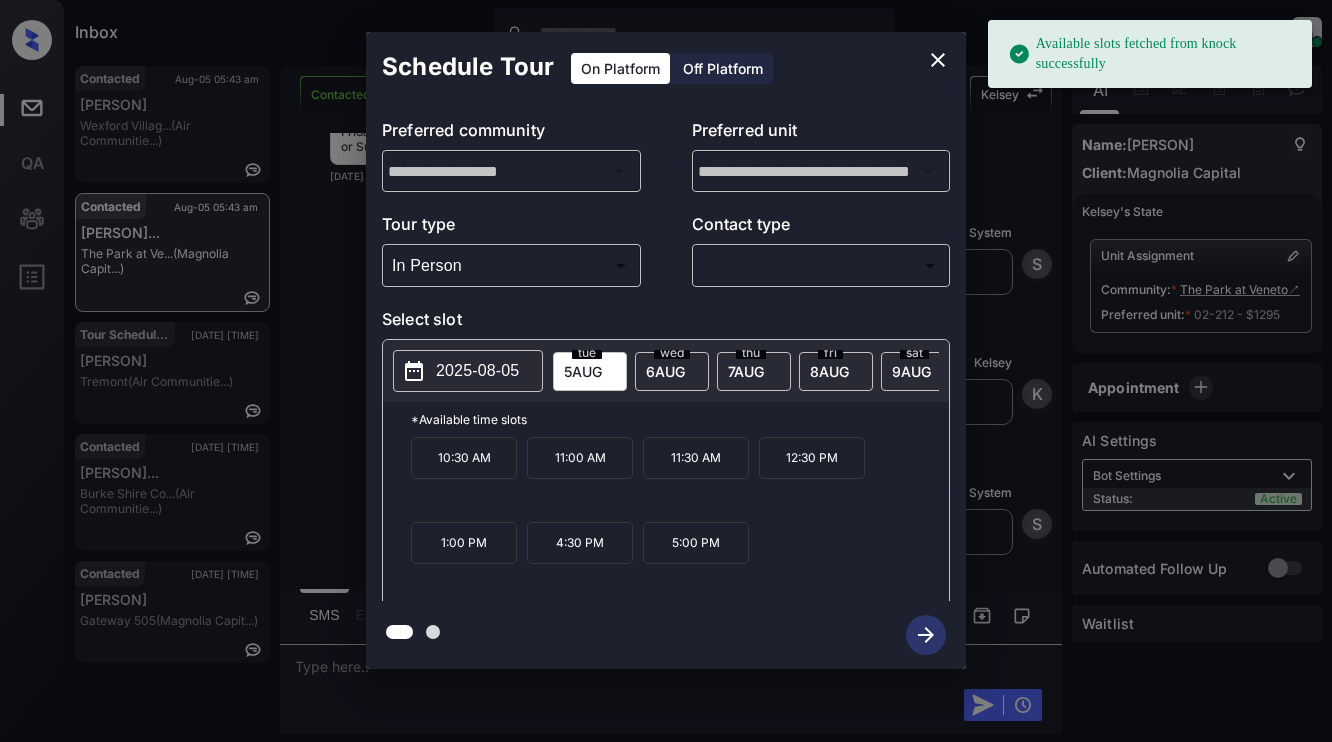 click on "2025-08-05" at bounding box center [477, 371] 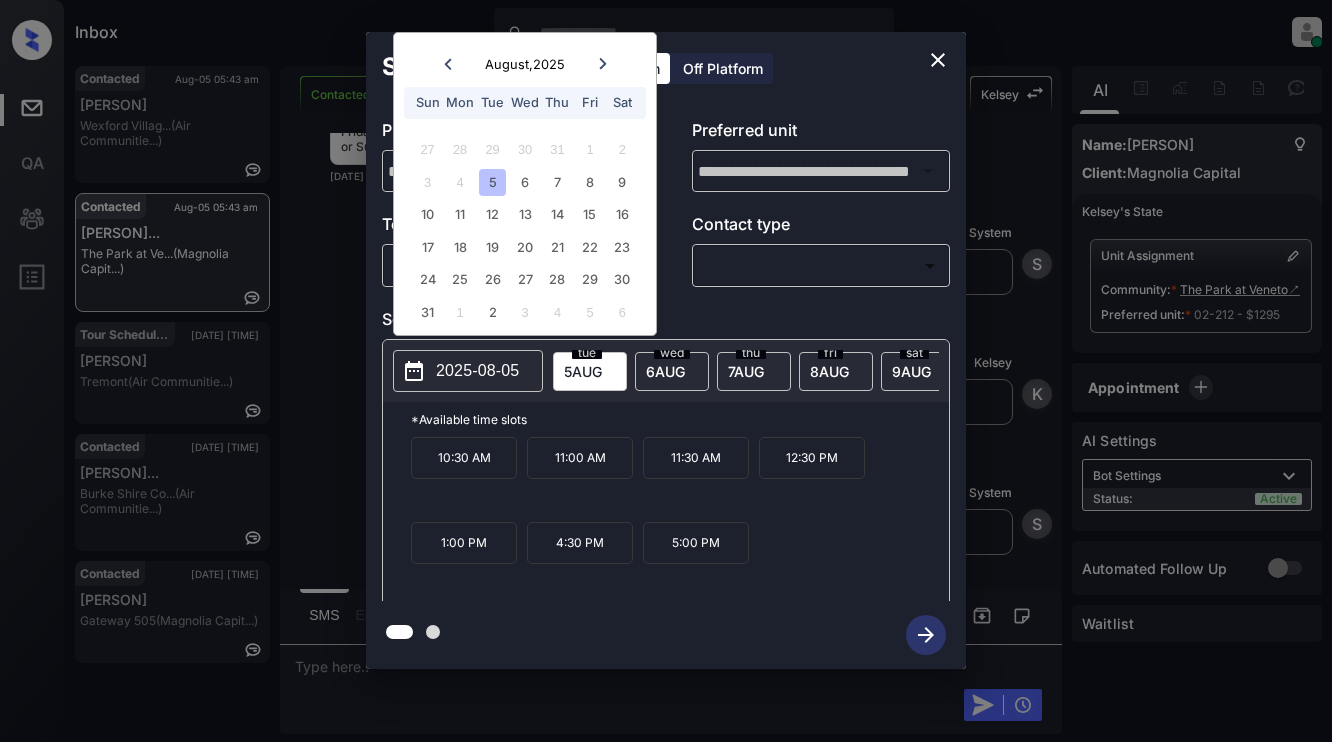 type 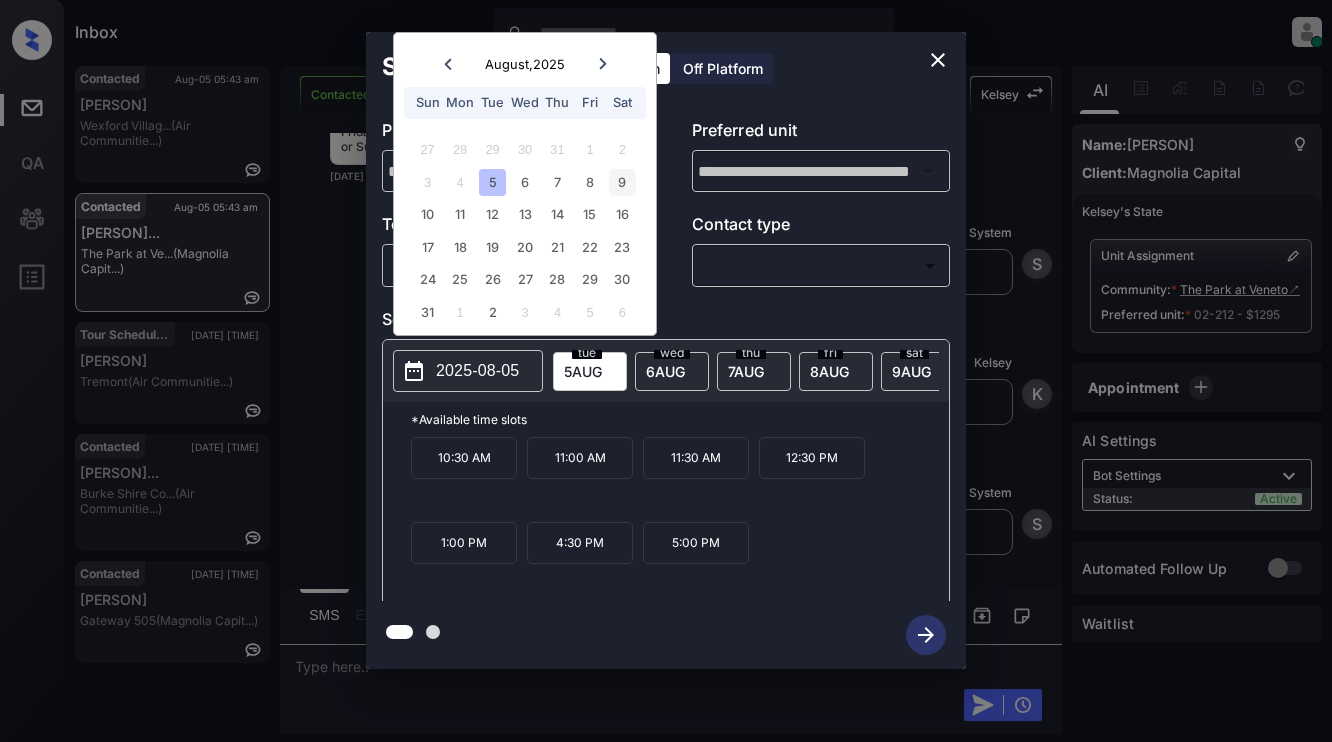 click on "9" at bounding box center [622, 182] 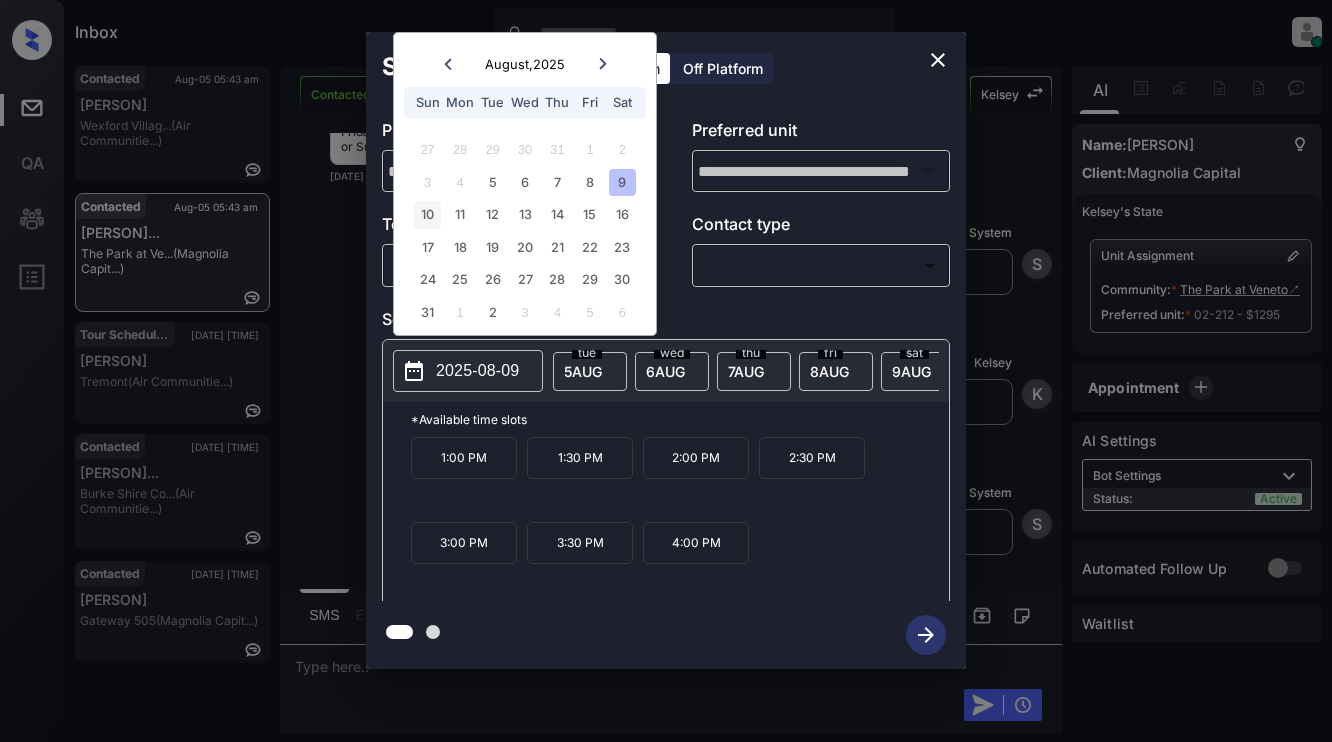 click on "10" at bounding box center (427, 214) 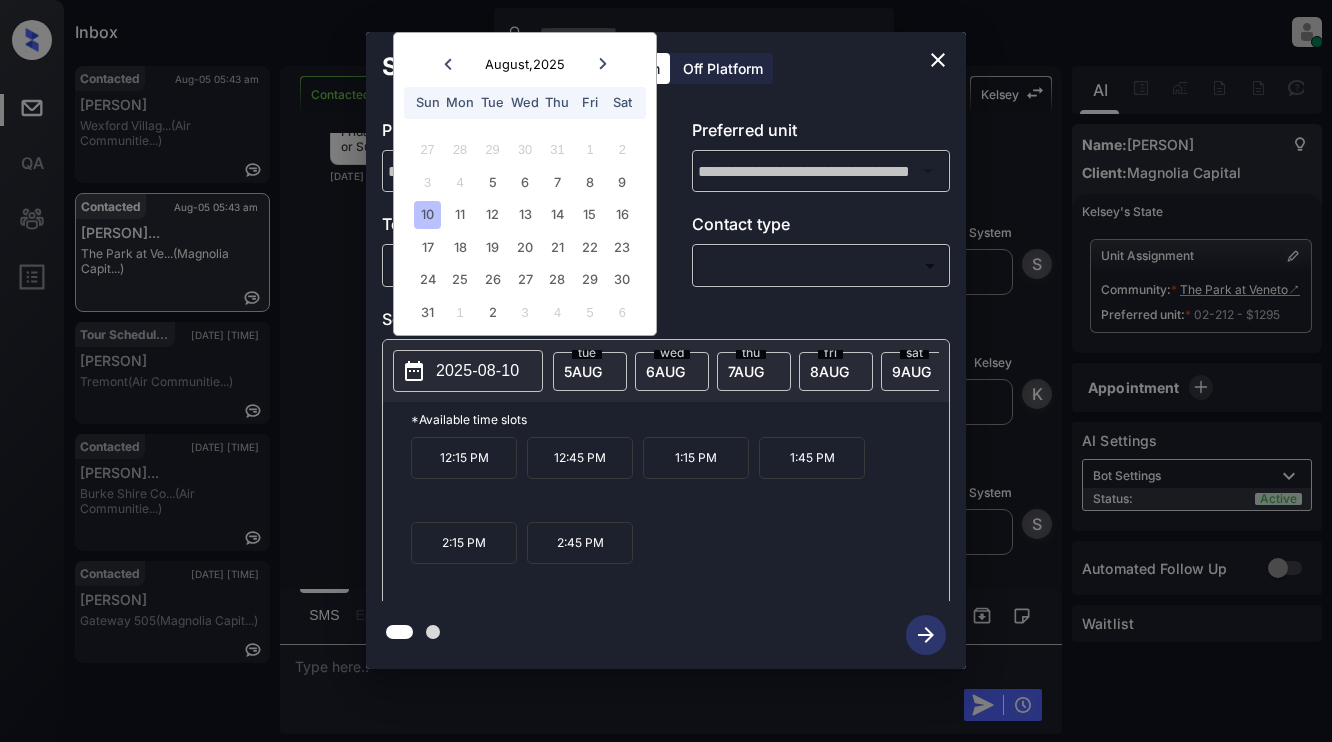 click 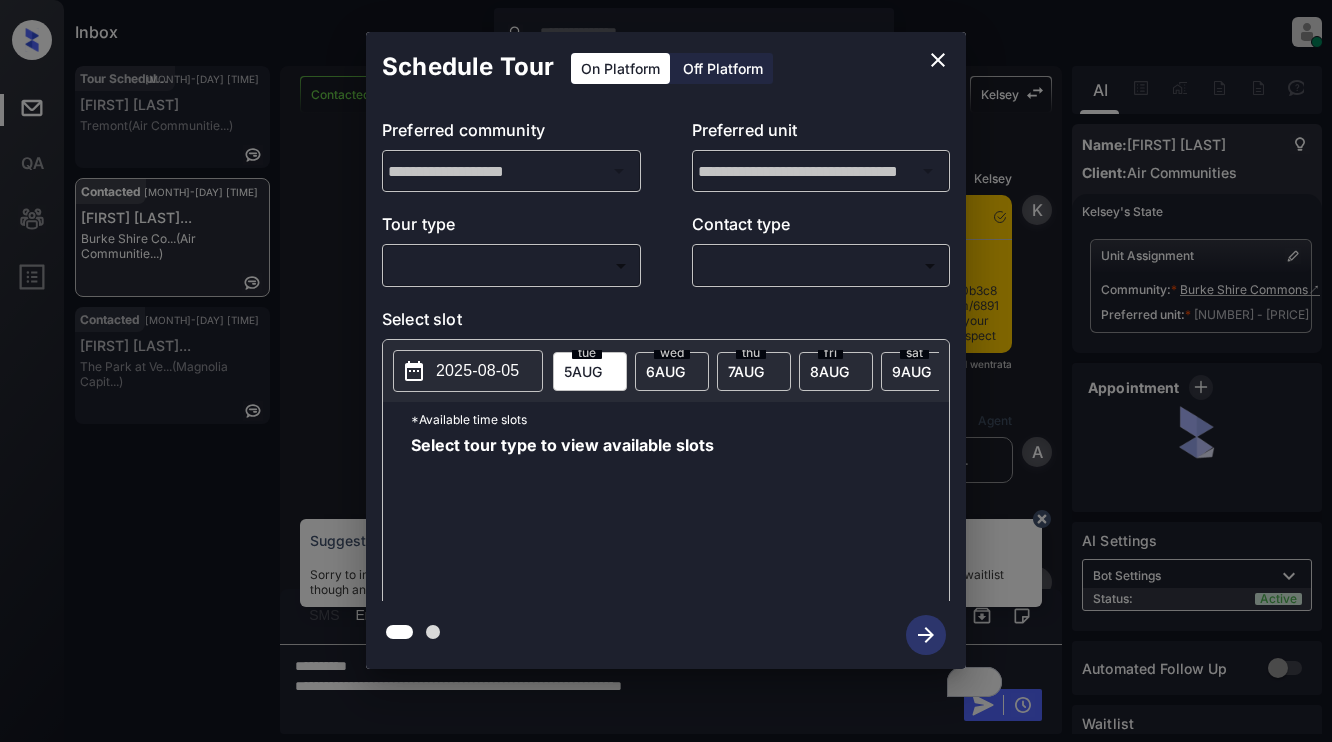 scroll, scrollTop: 0, scrollLeft: 0, axis: both 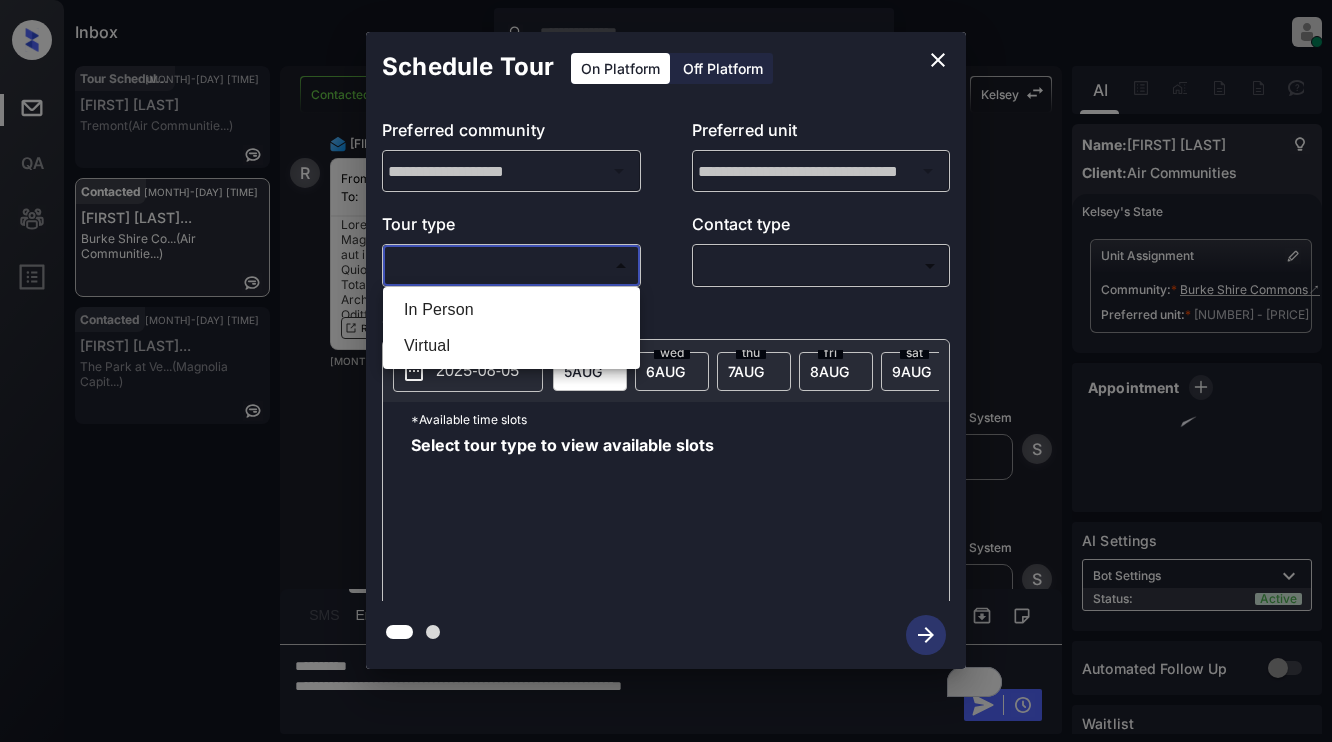 click on "Inbox [FIRST] [LAST] Online Set yourself   offline Set yourself   on break Profile Switch to  light  mode Sign out Tour Scheduled [MONTH]-[DAY] [TIME]   Cece Coleman Tremont  (Air Communitie...) Contacted [MONTH]-[DAY] [TIME]   Rachel  Peters... Burke Shire Co...  (Air Communitie...) Contacted [MONTH]-[DAY] [TIME]   Jazmin Burguen... The Park at Ve...  (Magnolia Capit...) Contacted Lost Lead Sentiment: Angry Upon sliding the acknowledgement:  Lead will move to lost stage. * ​SMS and call option will be set to opt out. AFM will be turned off for the lead. Kelsey New Message Kelsey Notes Note: <a href="https://conversation.getzuma.com/68914d20b3c8503fd4526d3c">https://conversation.getzuma.com/68914d20b3c8503fd4526d3c</a> - Paste this link into your browser to view Kelsey’s conversation with the prospect [MONTH] [DAY], [YEAR] [TIME]  Sync'd w  entrata K New Message Agent Lead created via ilsWebhook in Inbound stage. [MONTH] [DAY], [YEAR] [TIME] A New Message Zuma Lead transferred to leasing agent: kelsey [MONTH] [DAY], [YEAR] [TIME] Z Kelsey" at bounding box center [666, 371] 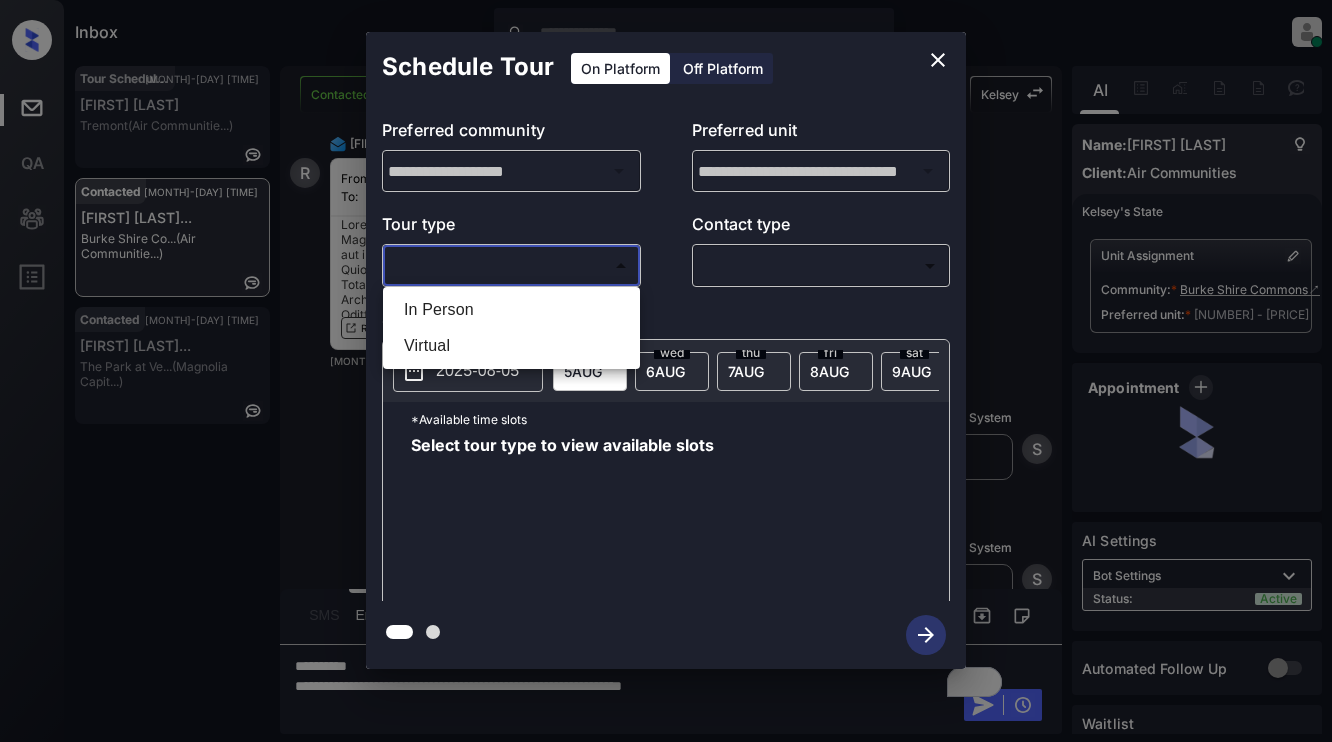 click at bounding box center (666, 371) 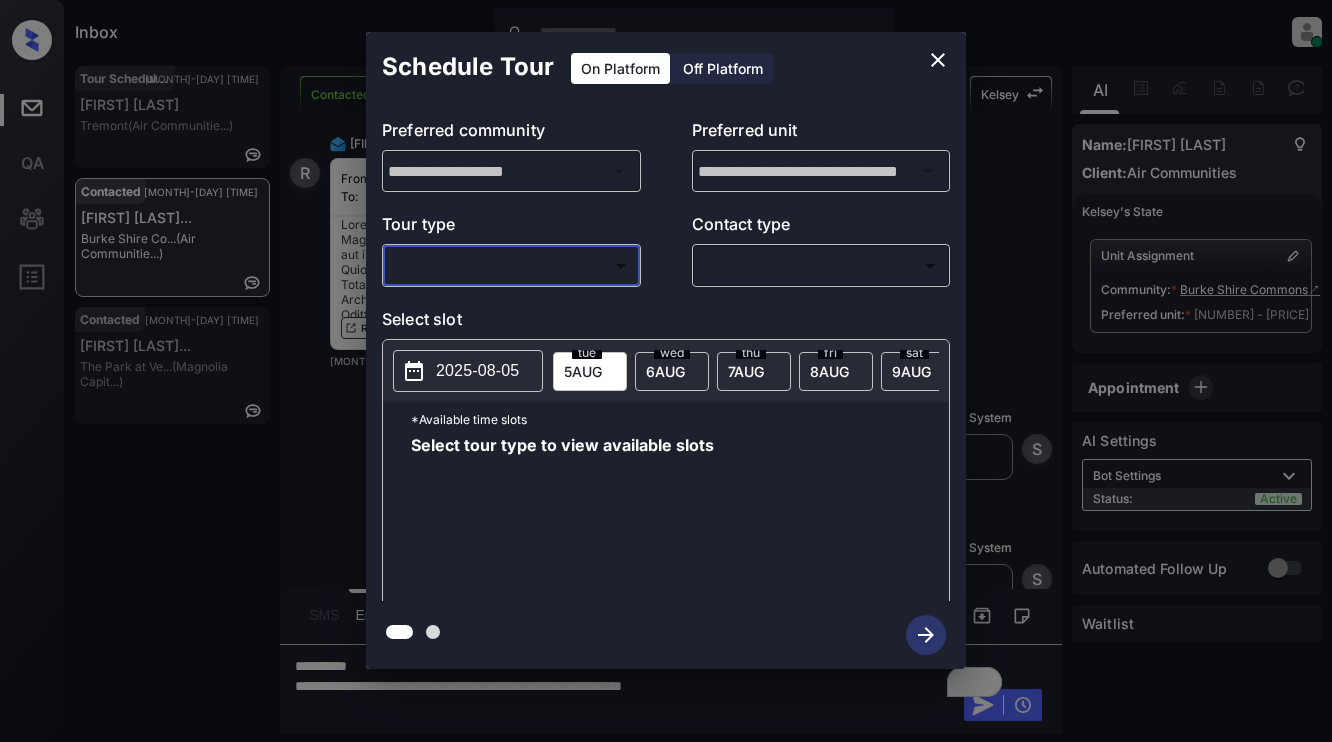 click at bounding box center [938, 60] 